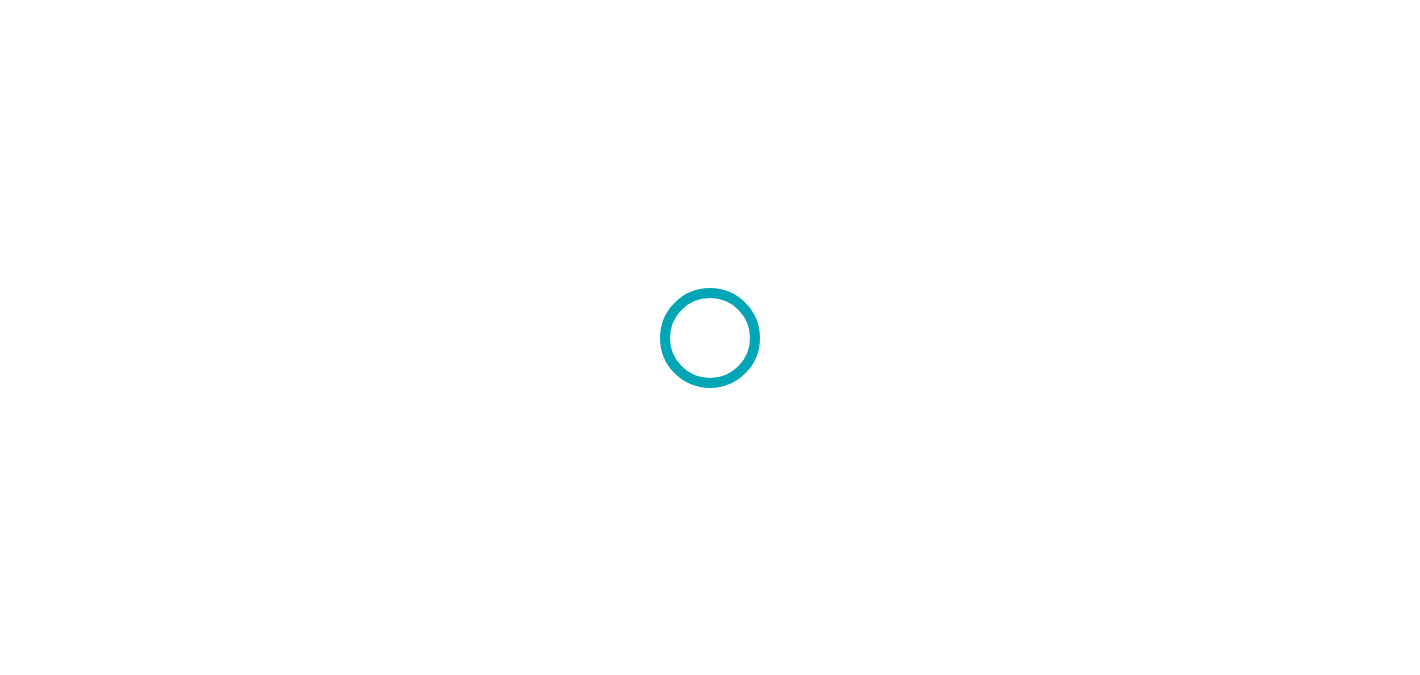 scroll, scrollTop: 0, scrollLeft: 0, axis: both 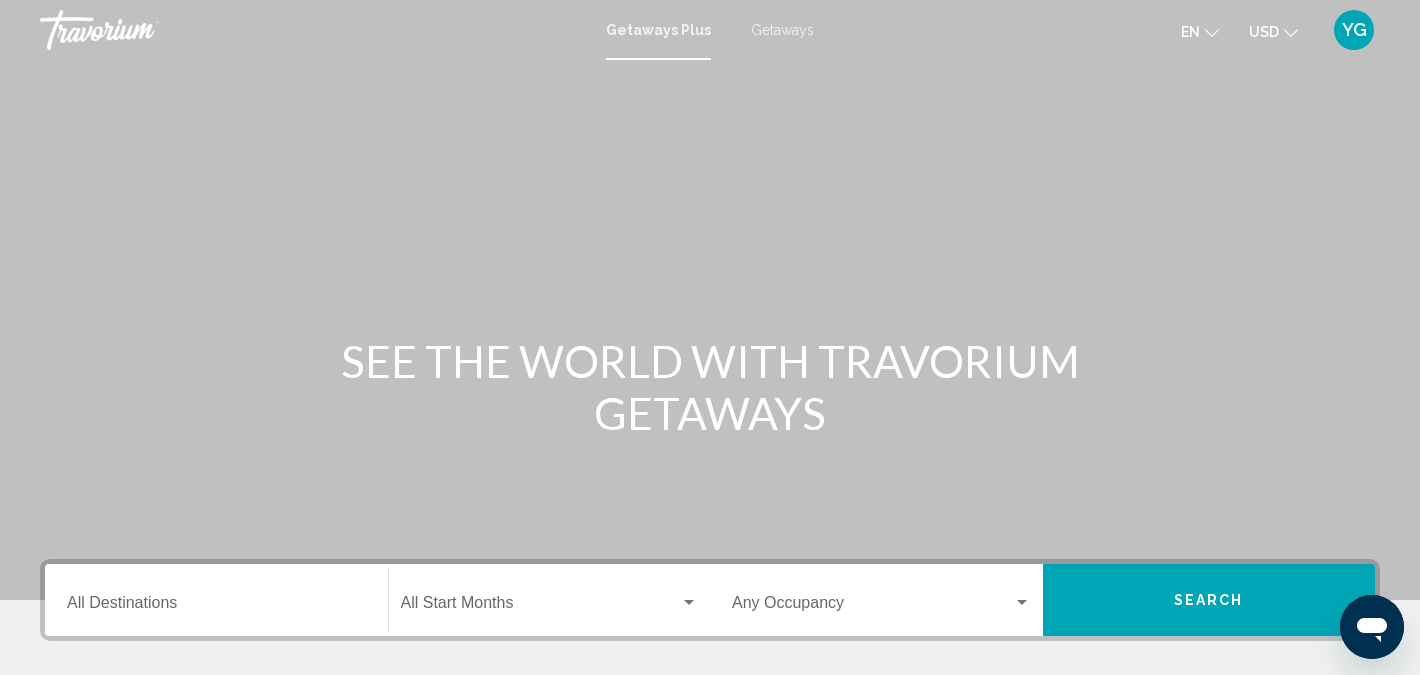 click on "Getaways" at bounding box center (782, 30) 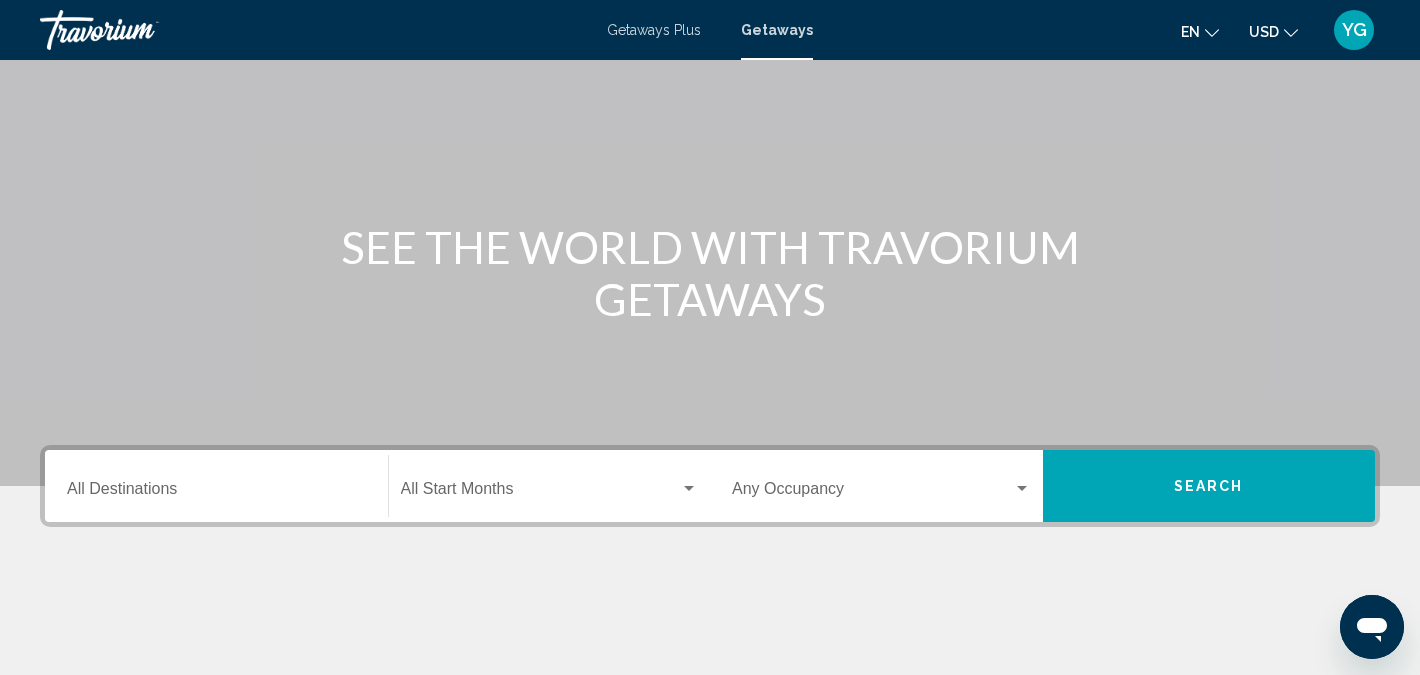 scroll, scrollTop: 124, scrollLeft: 0, axis: vertical 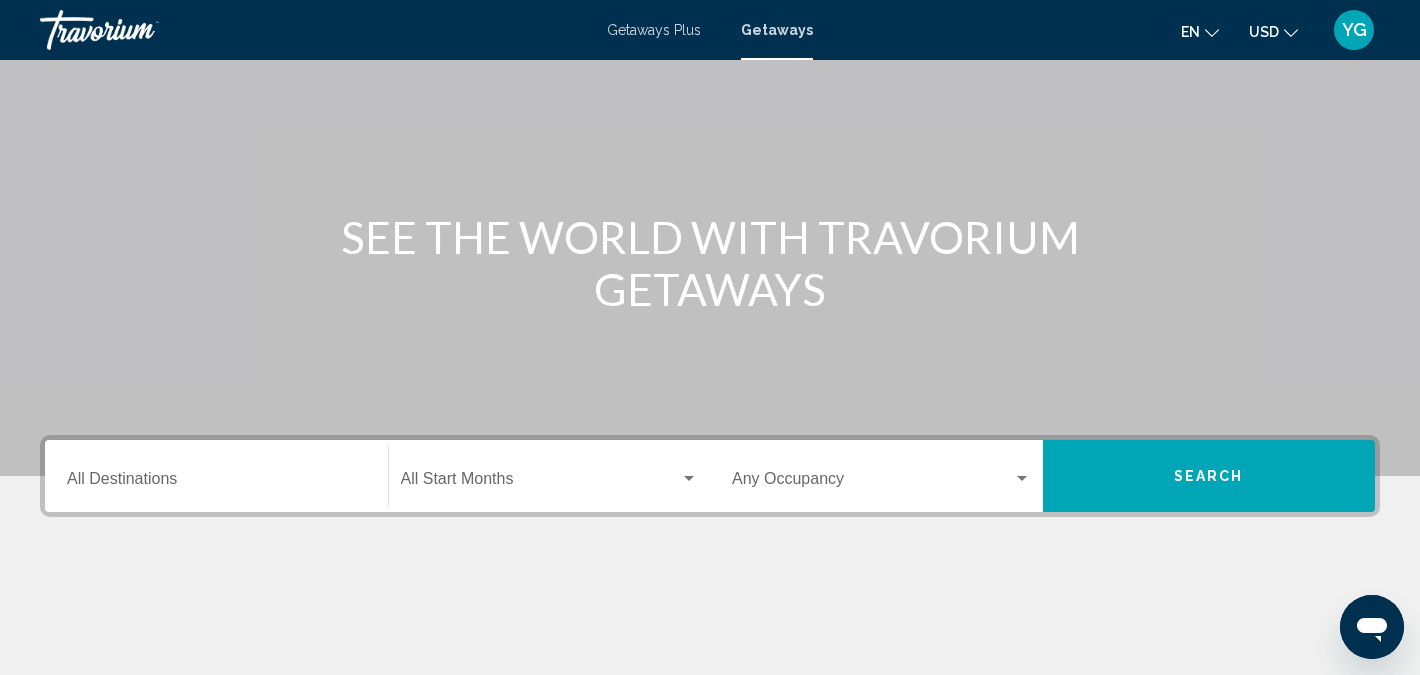 click on "Destination All Destinations" at bounding box center (216, 483) 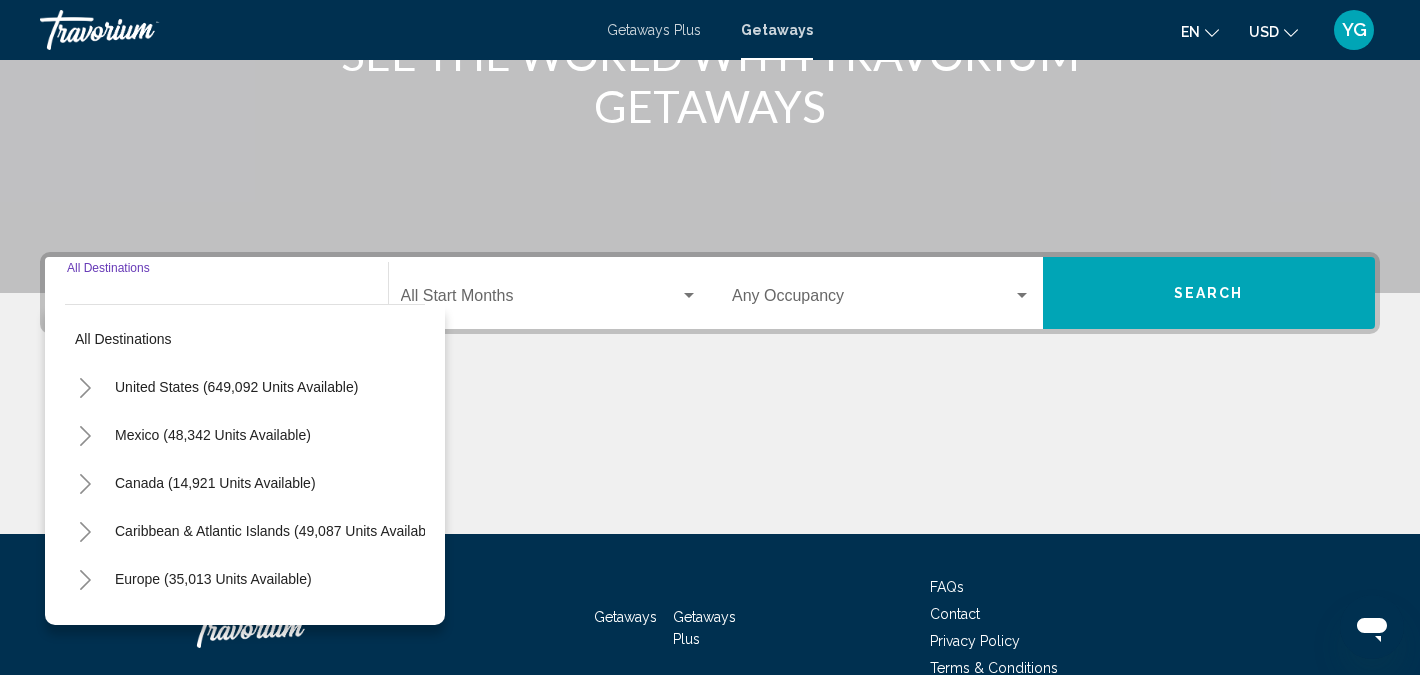 scroll, scrollTop: 411, scrollLeft: 0, axis: vertical 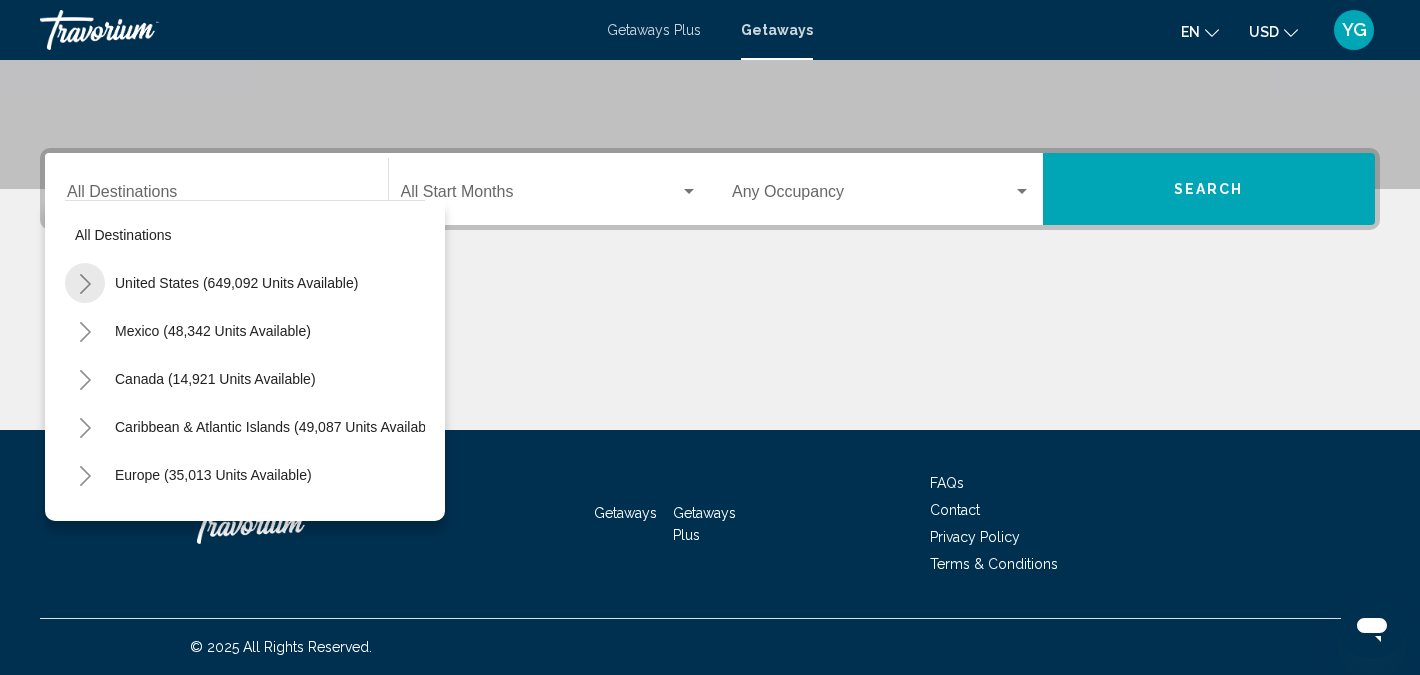click 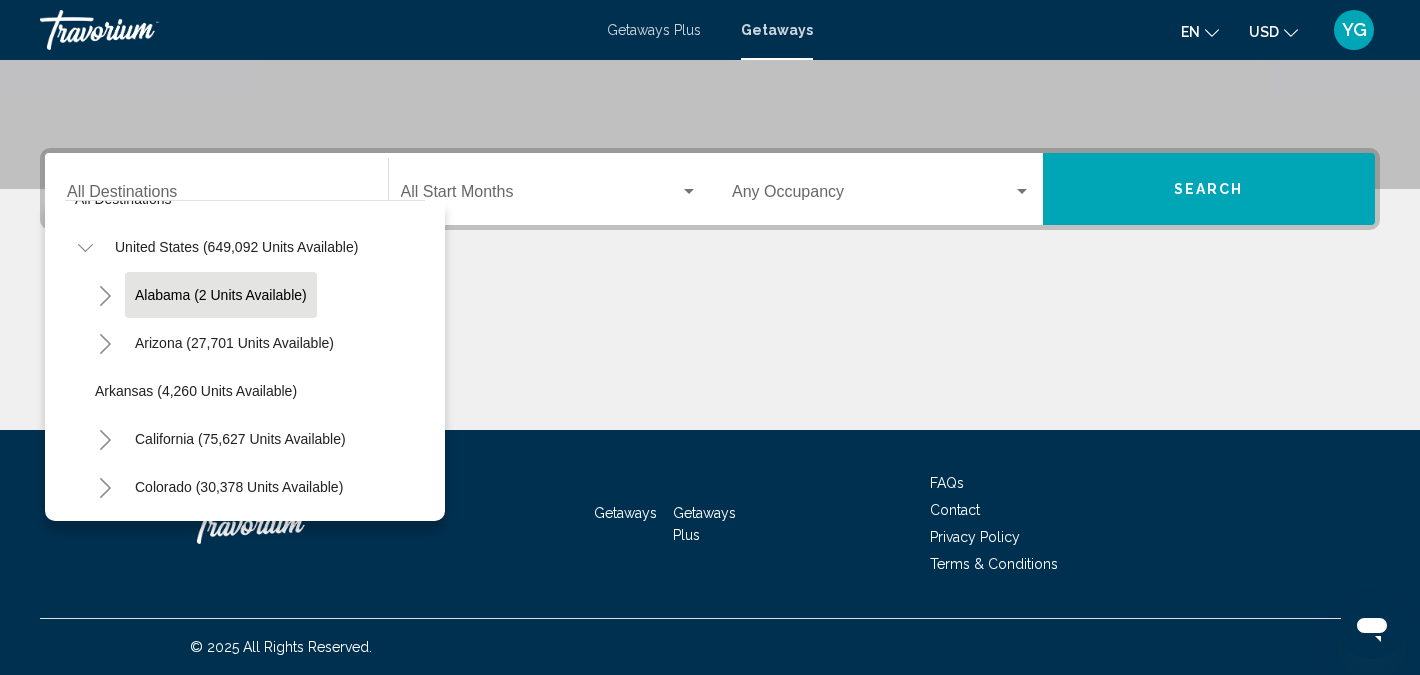 scroll, scrollTop: 18, scrollLeft: 0, axis: vertical 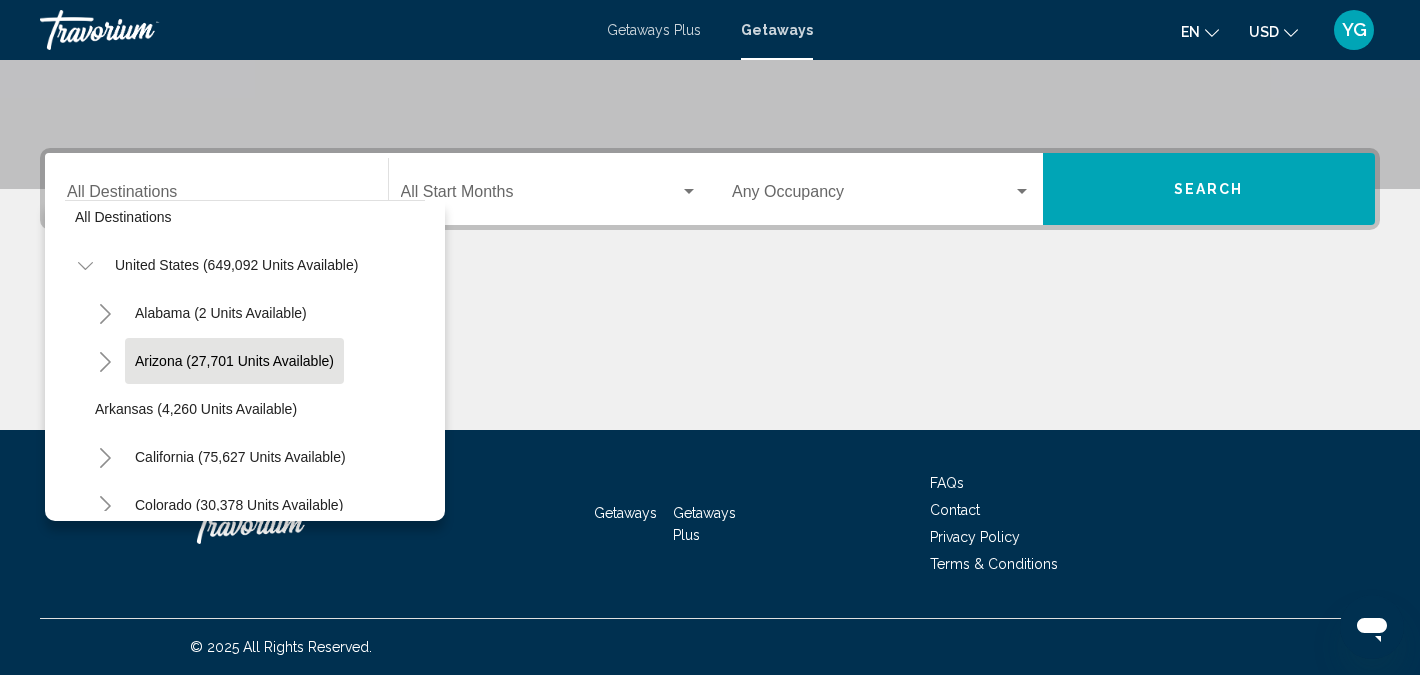 click on "Arizona (27,701 units available)" 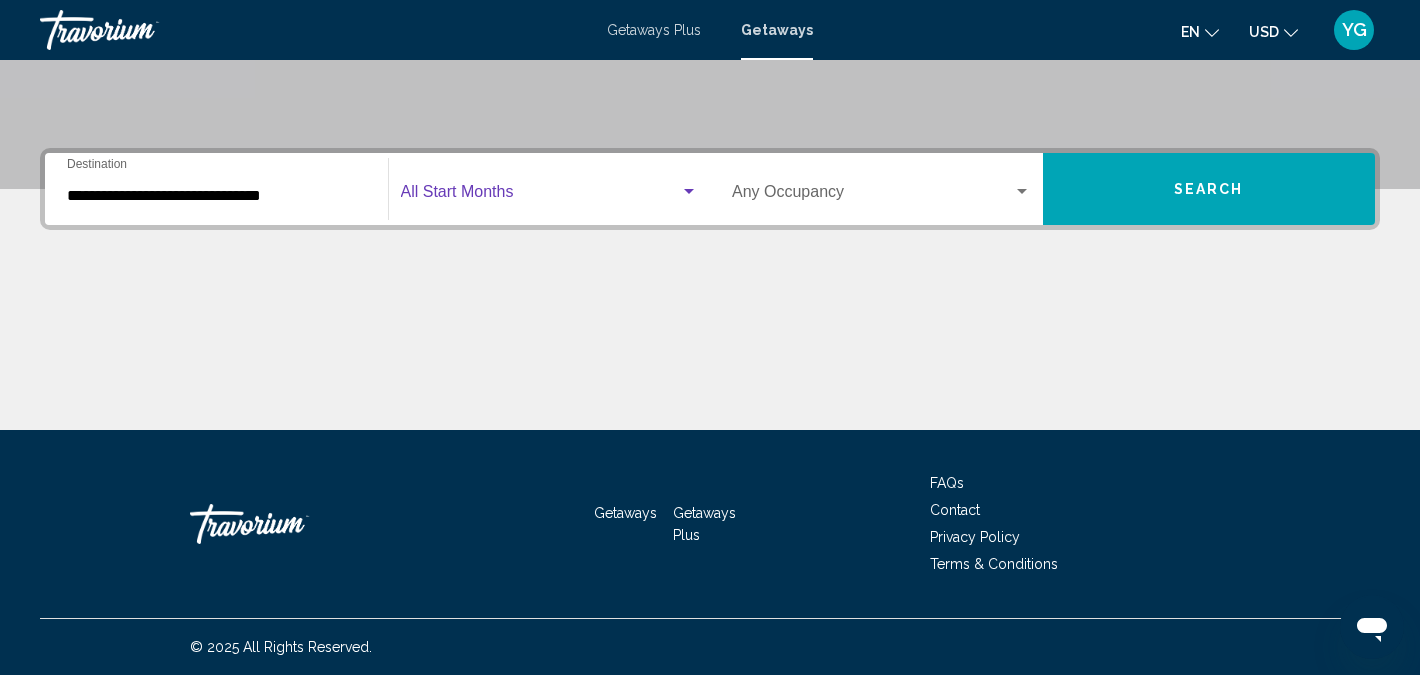 click at bounding box center (541, 196) 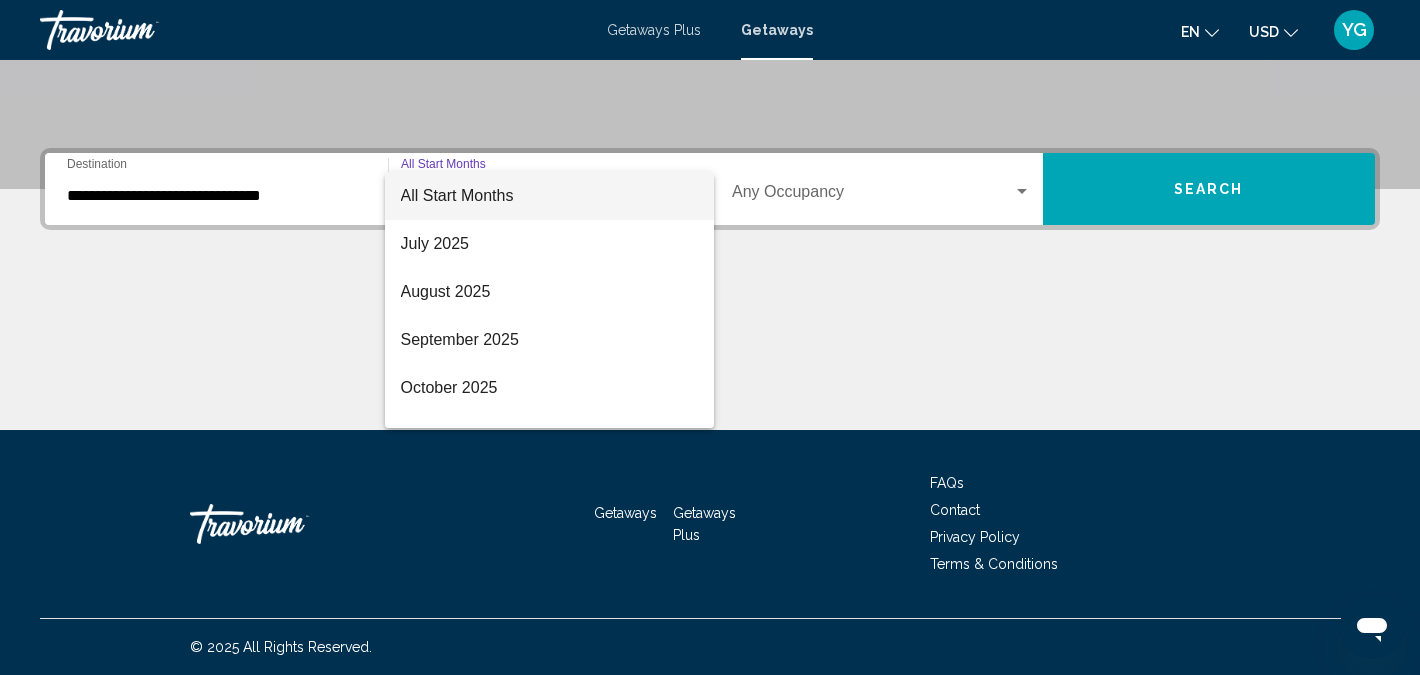 click at bounding box center (710, 337) 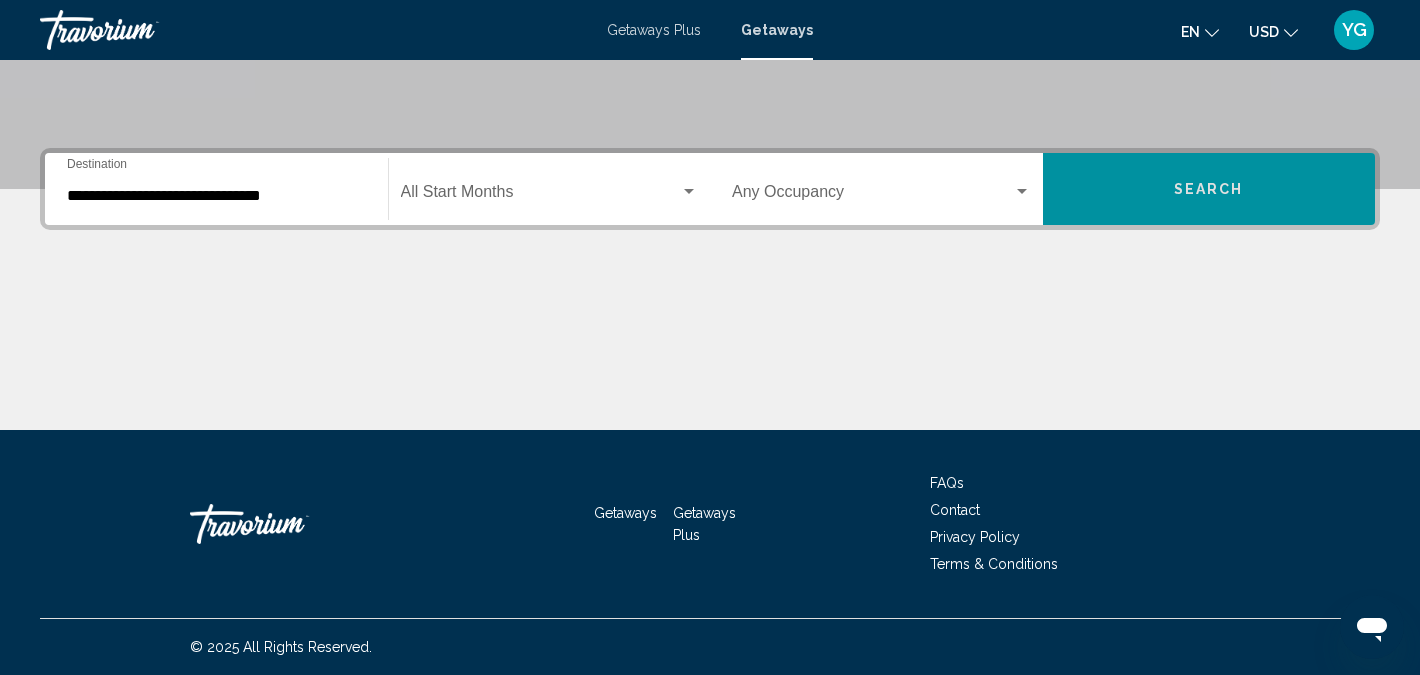 click on "Search" at bounding box center [1209, 189] 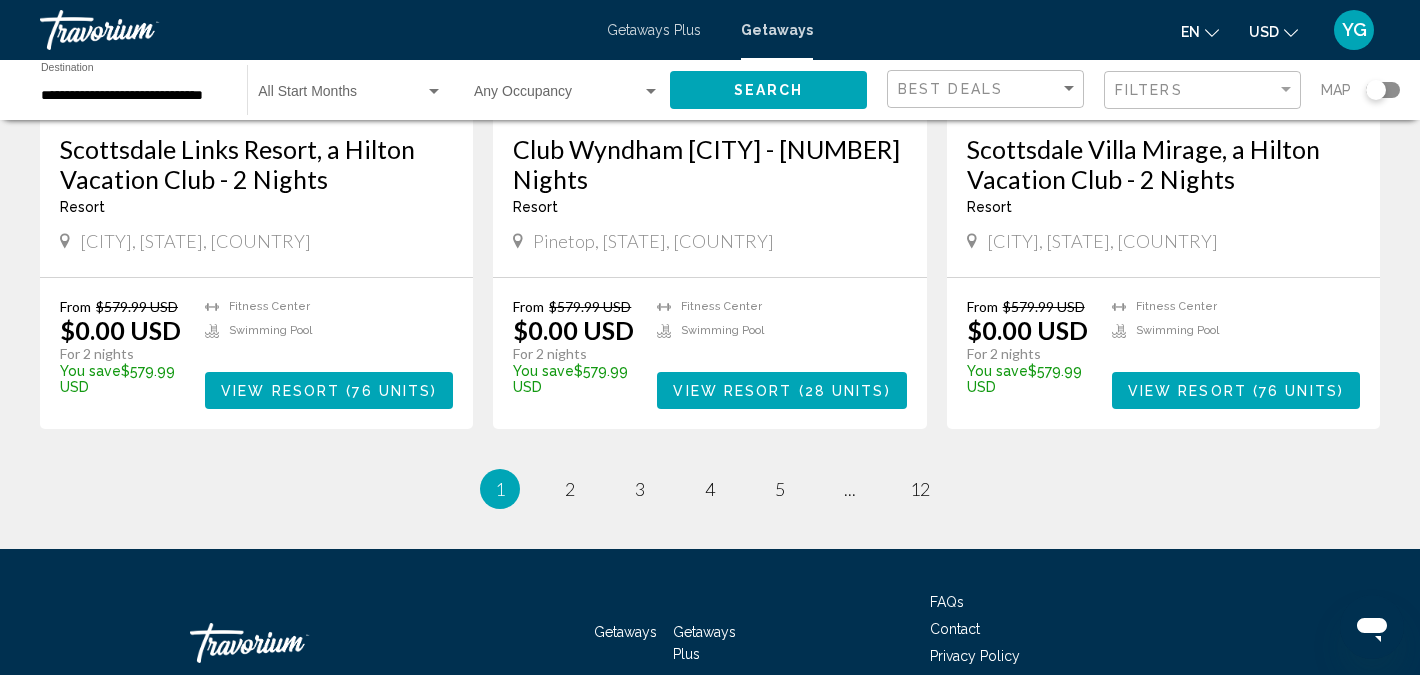 scroll, scrollTop: 2534, scrollLeft: 0, axis: vertical 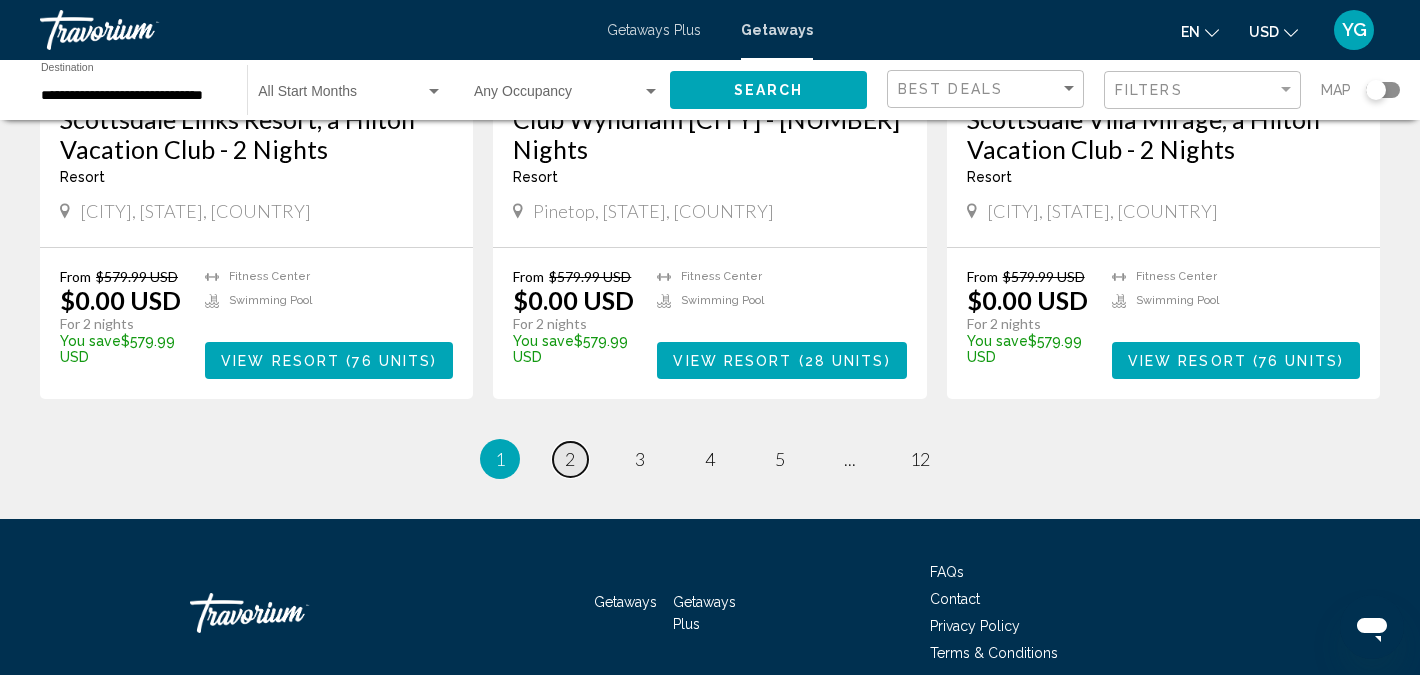 click on "page  2" at bounding box center (570, 459) 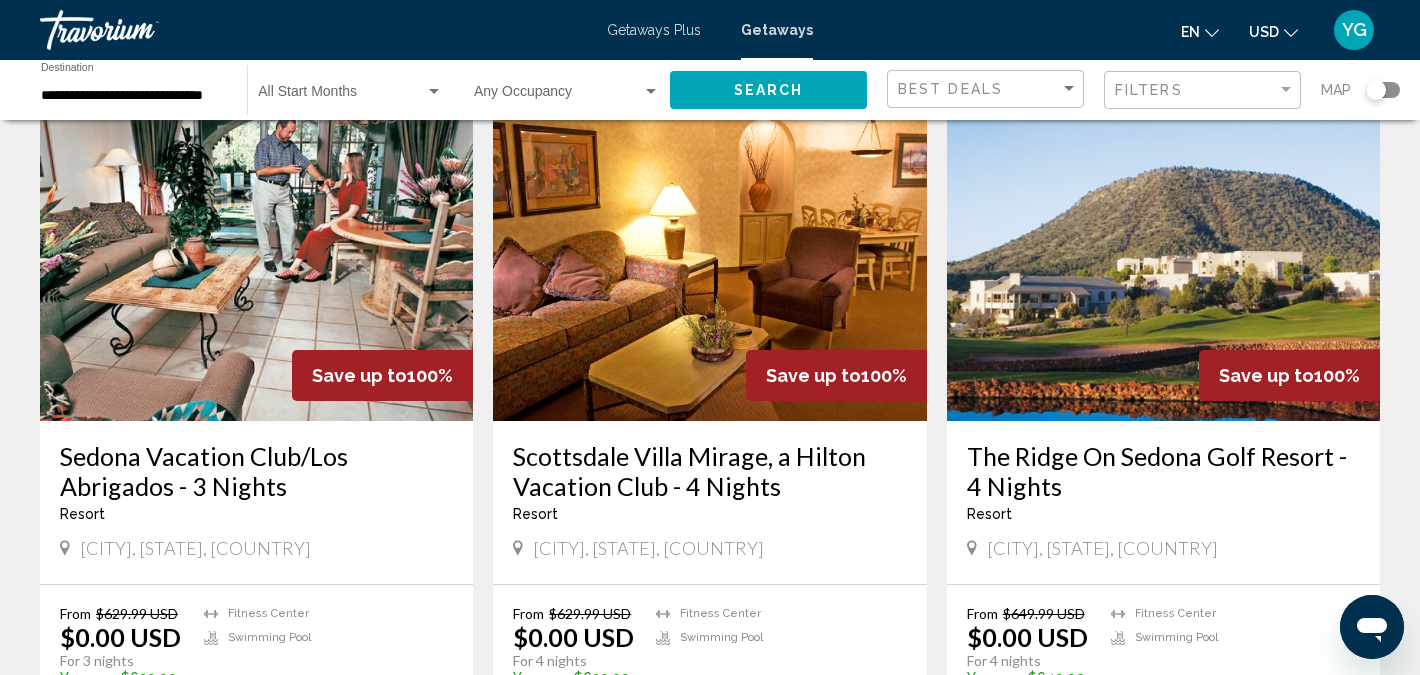 scroll, scrollTop: 1548, scrollLeft: 0, axis: vertical 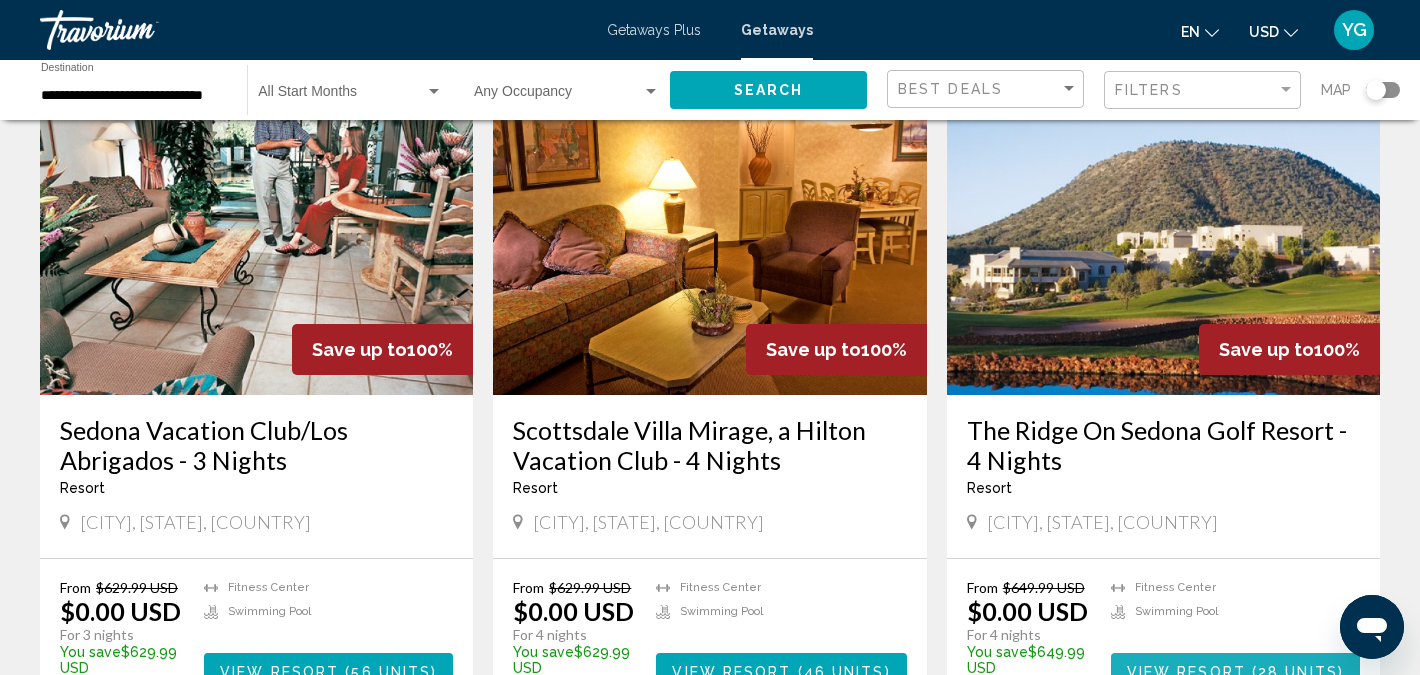 click on "28 units" at bounding box center [1298, 672] 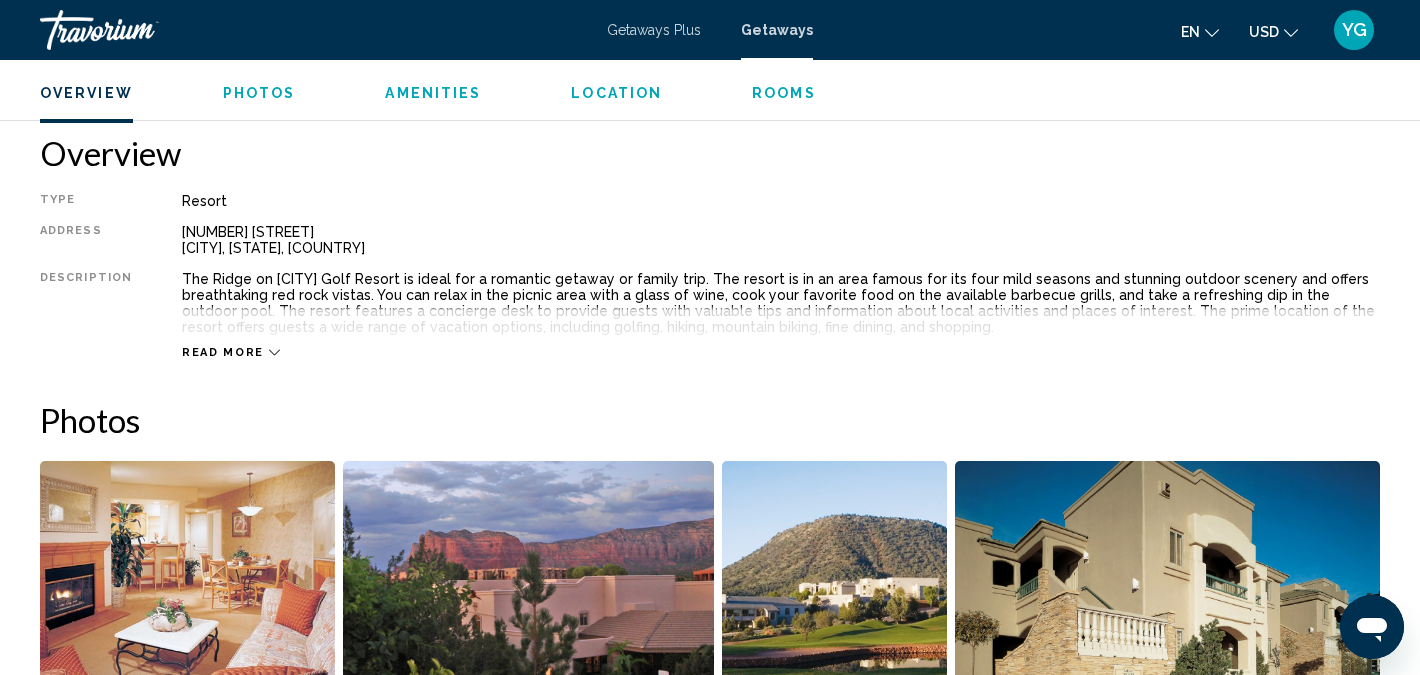 scroll, scrollTop: 630, scrollLeft: 0, axis: vertical 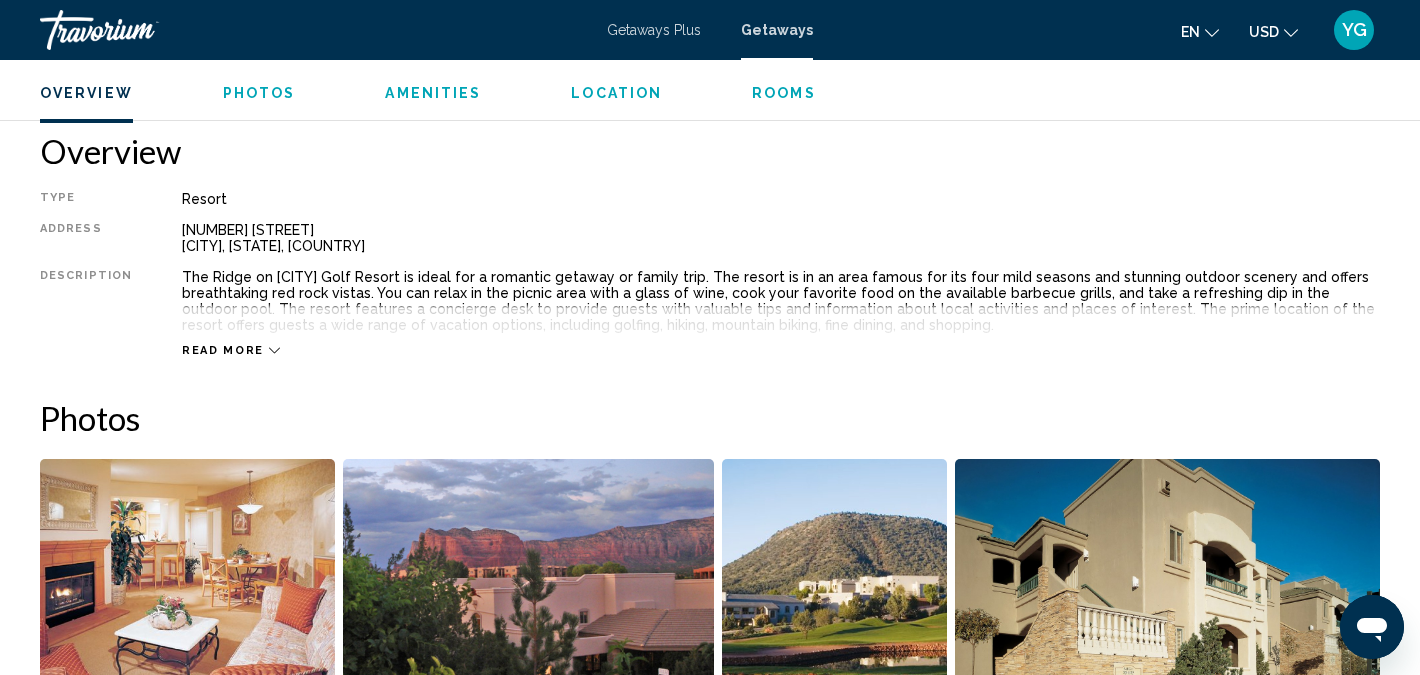 click 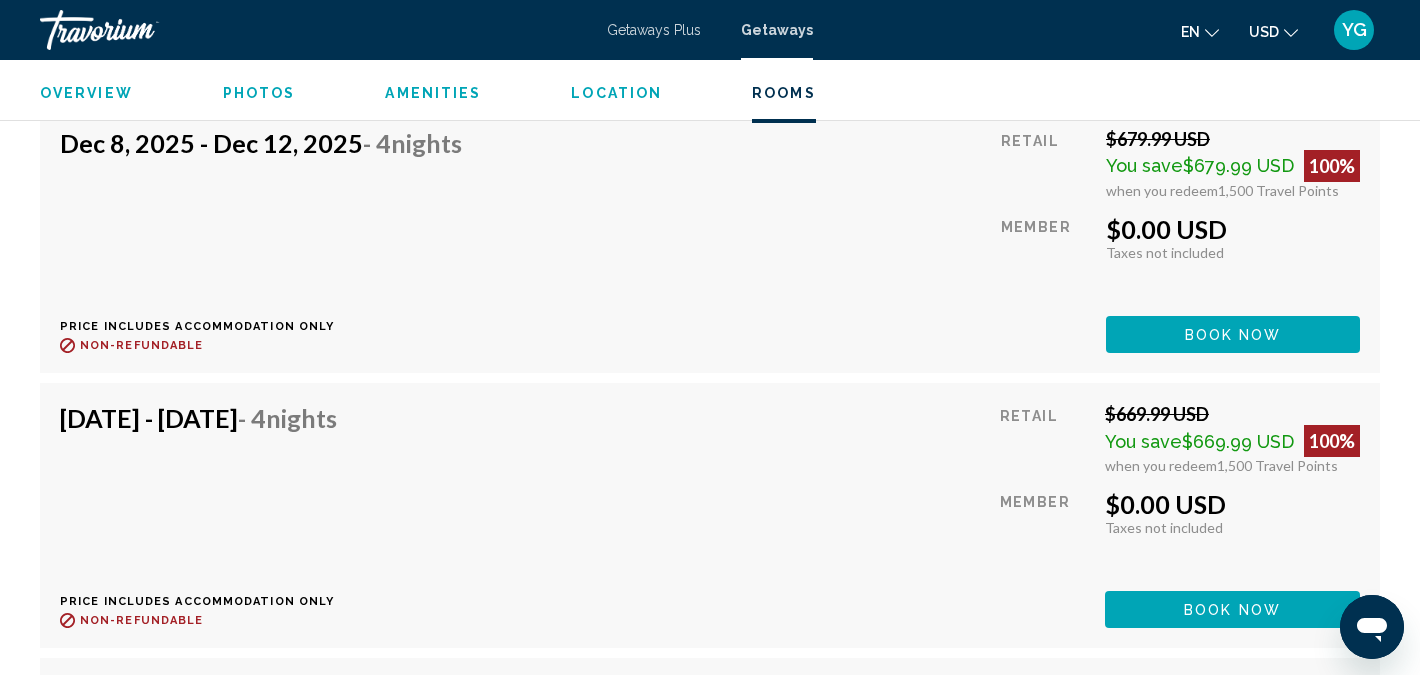 scroll, scrollTop: 7258, scrollLeft: 0, axis: vertical 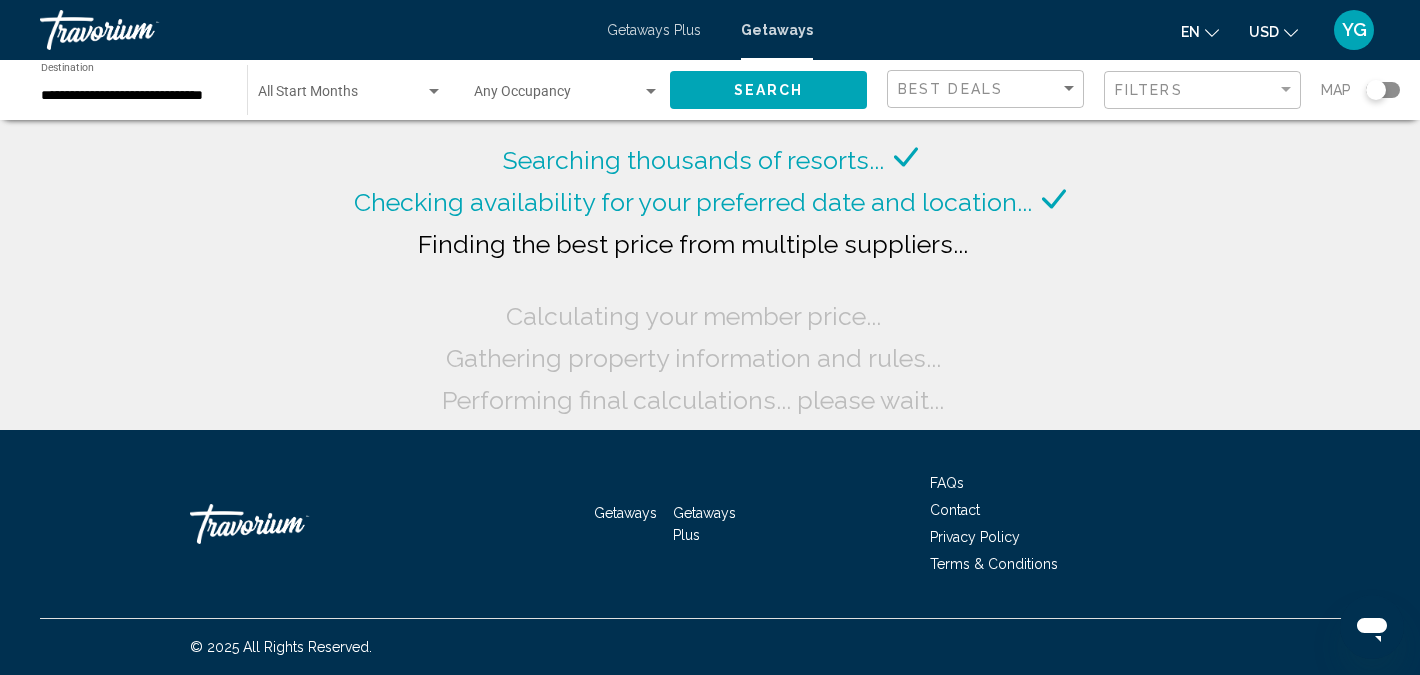 click on "**********" at bounding box center (134, 96) 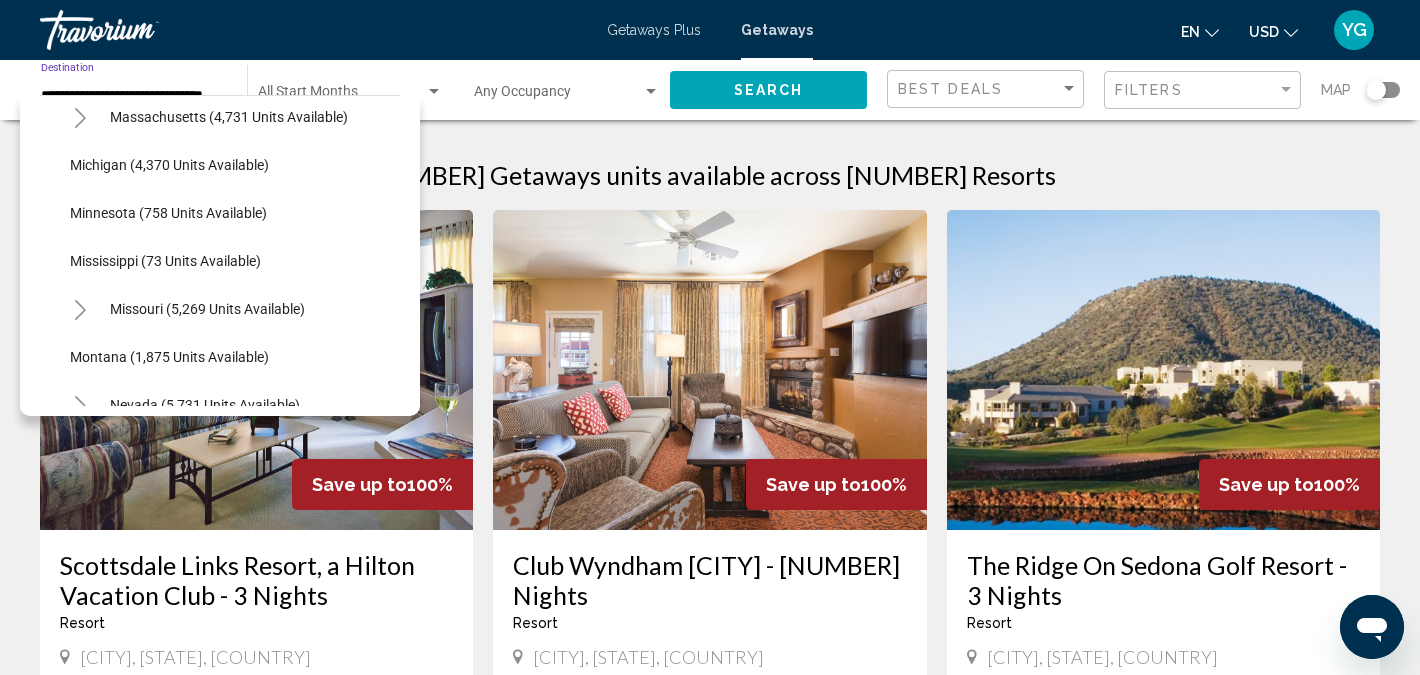 scroll, scrollTop: 1163, scrollLeft: 0, axis: vertical 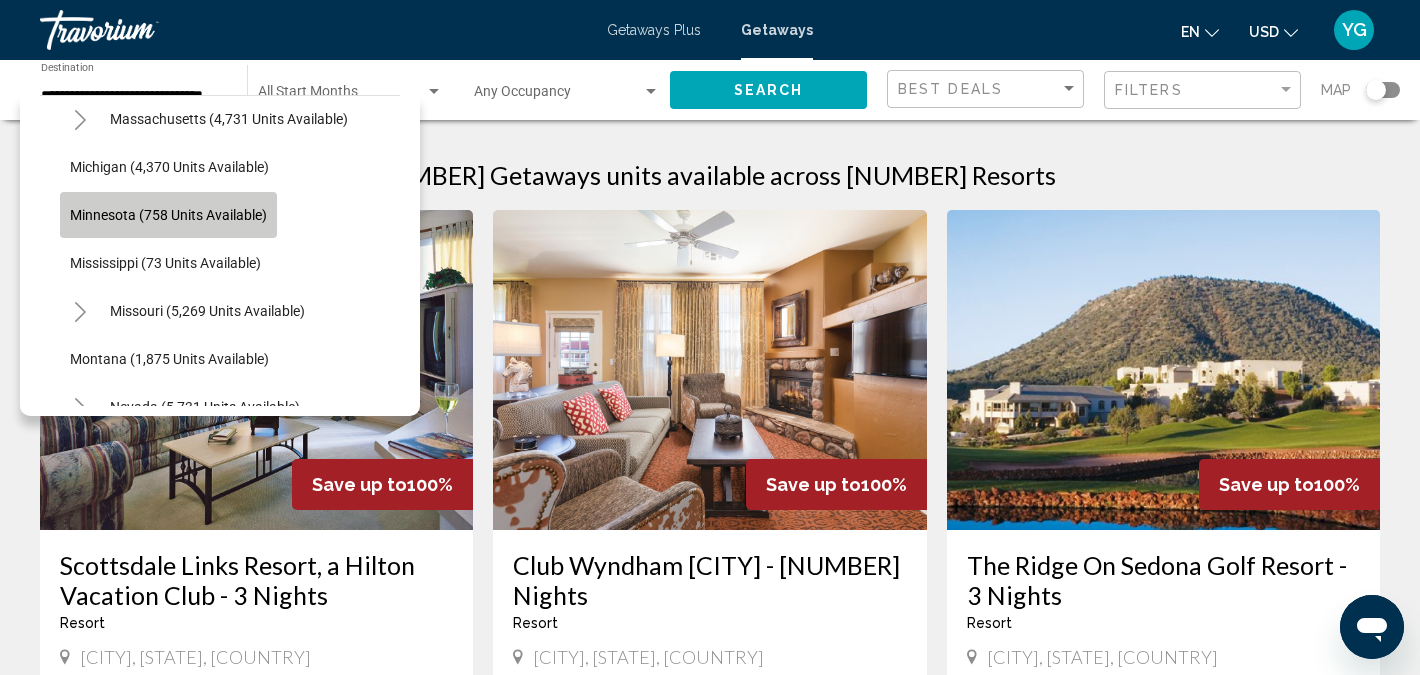 click on "Minnesota (758 units available)" 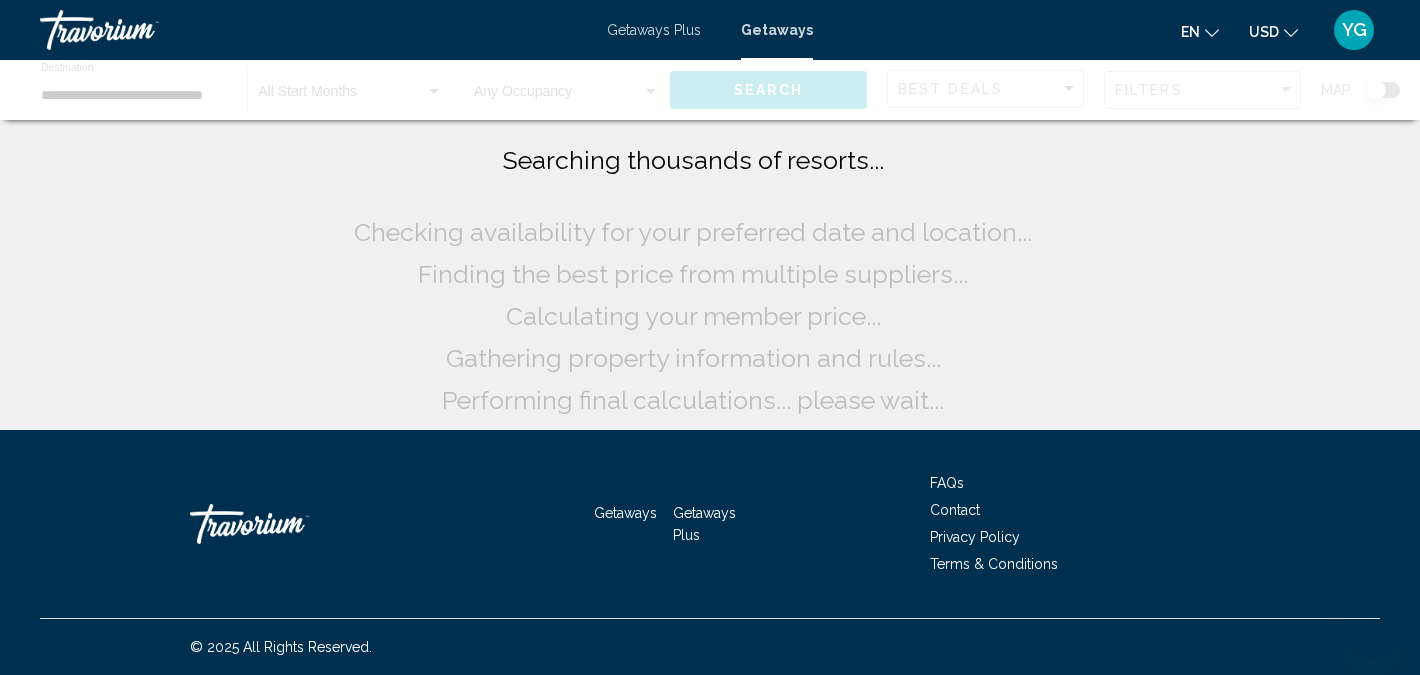 scroll, scrollTop: 0, scrollLeft: 0, axis: both 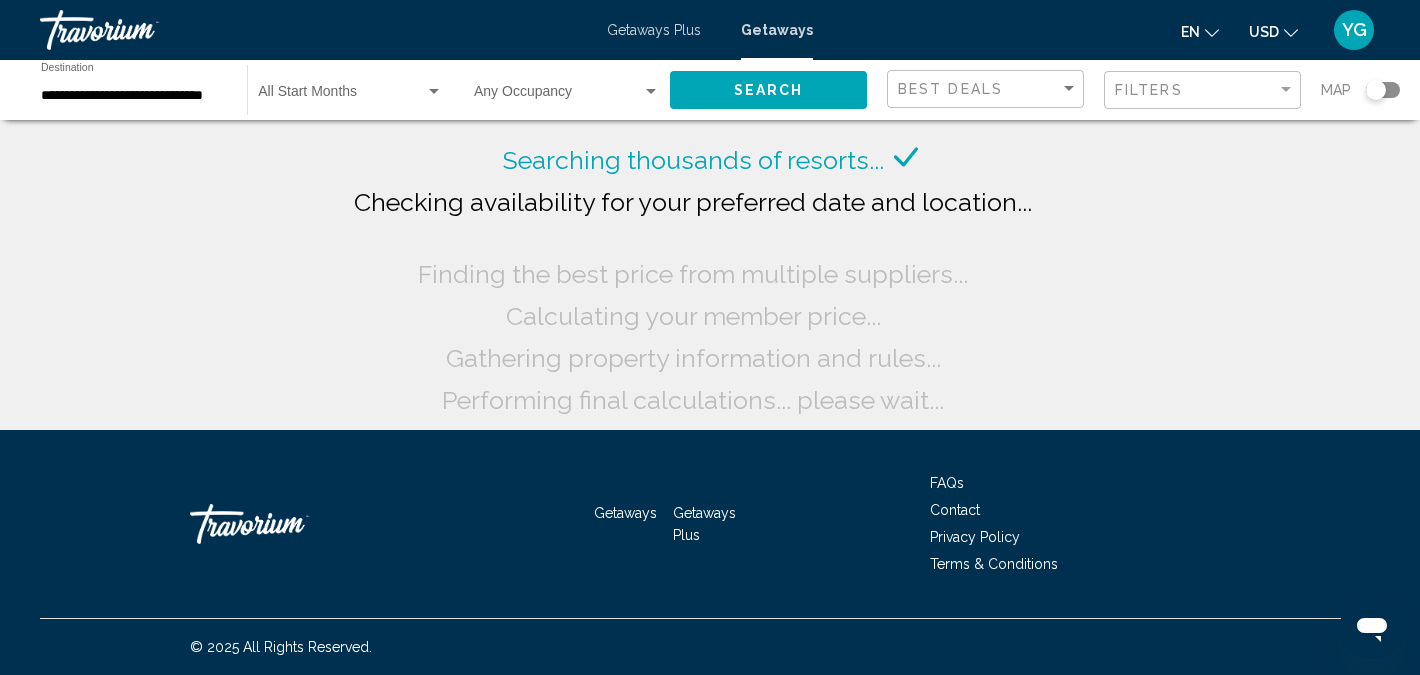 click on "**********" at bounding box center (134, 96) 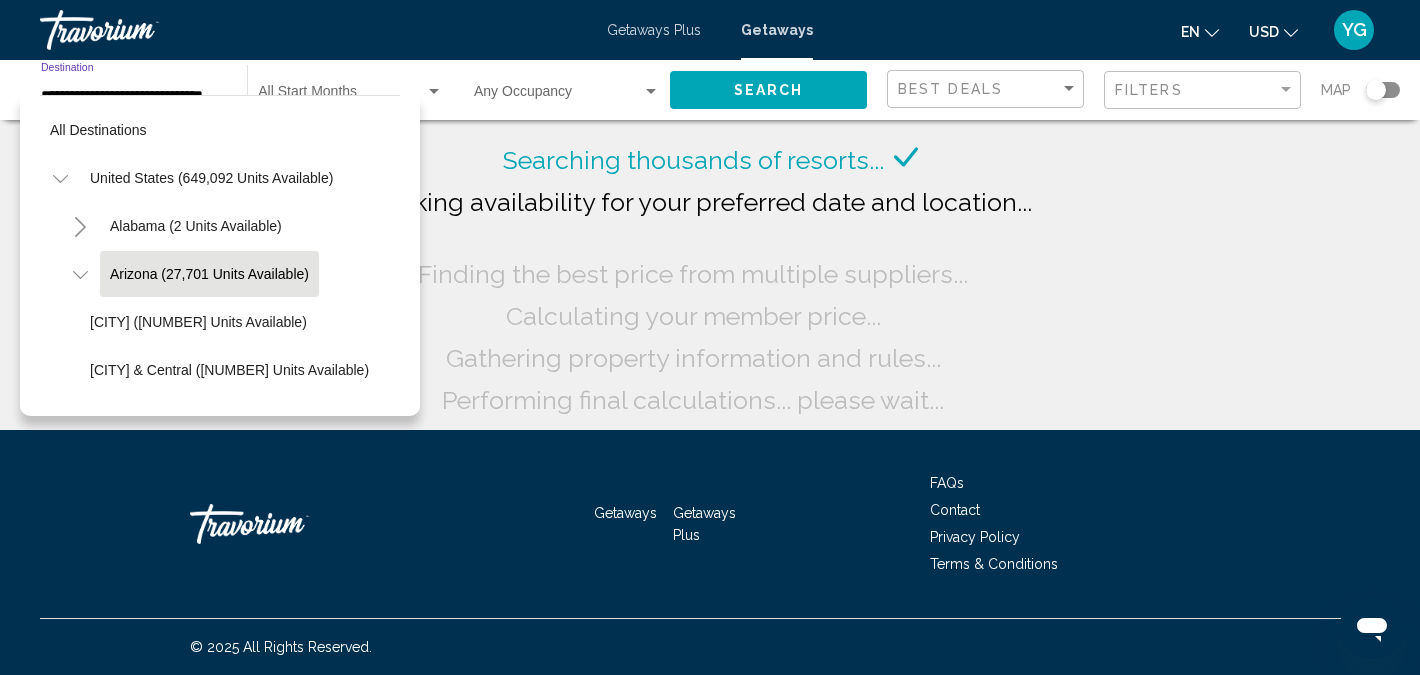 click on "**********" at bounding box center [134, 96] 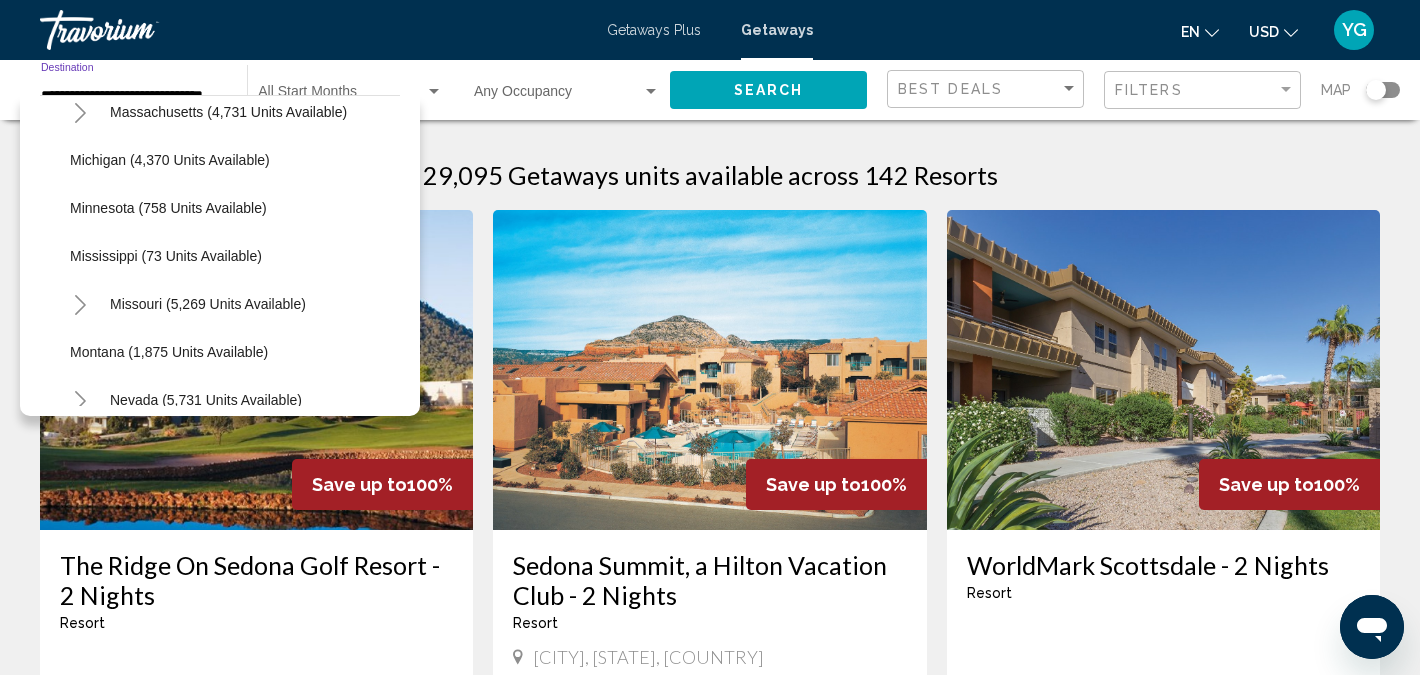 scroll, scrollTop: 1165, scrollLeft: 0, axis: vertical 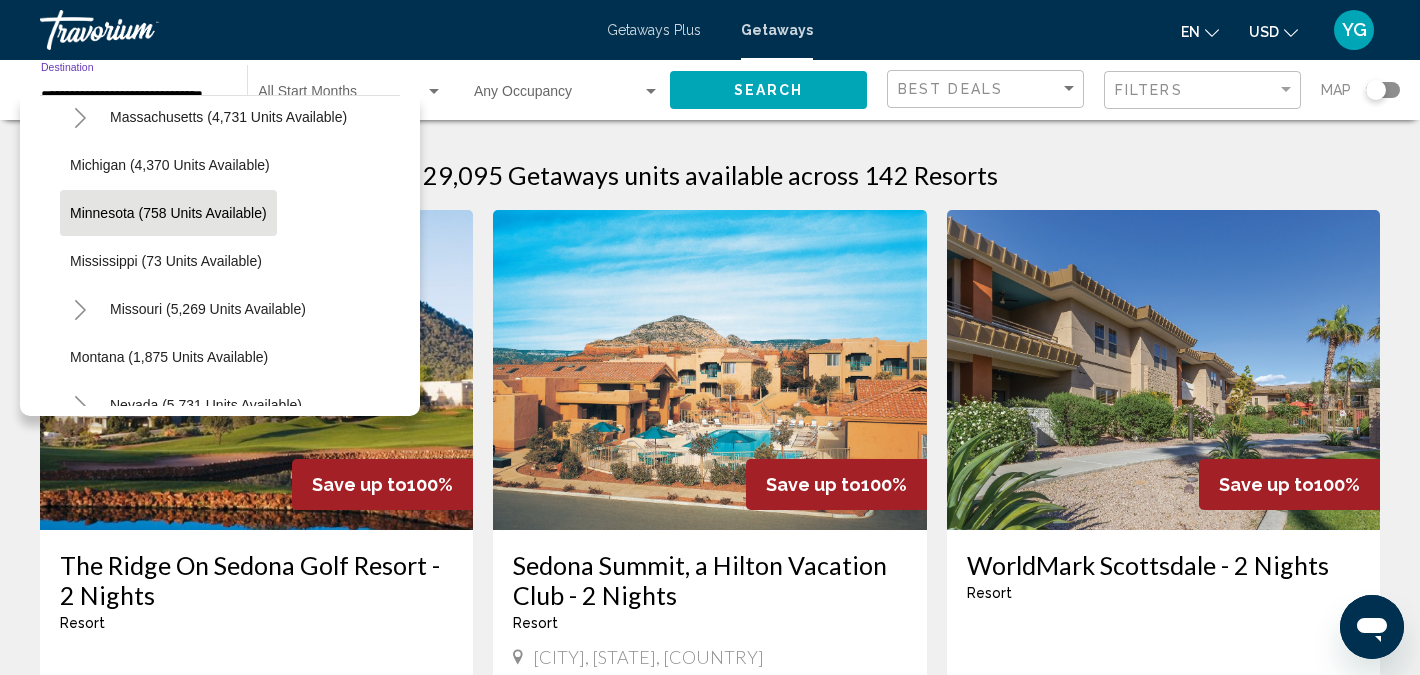 click on "Minnesota (758 units available)" 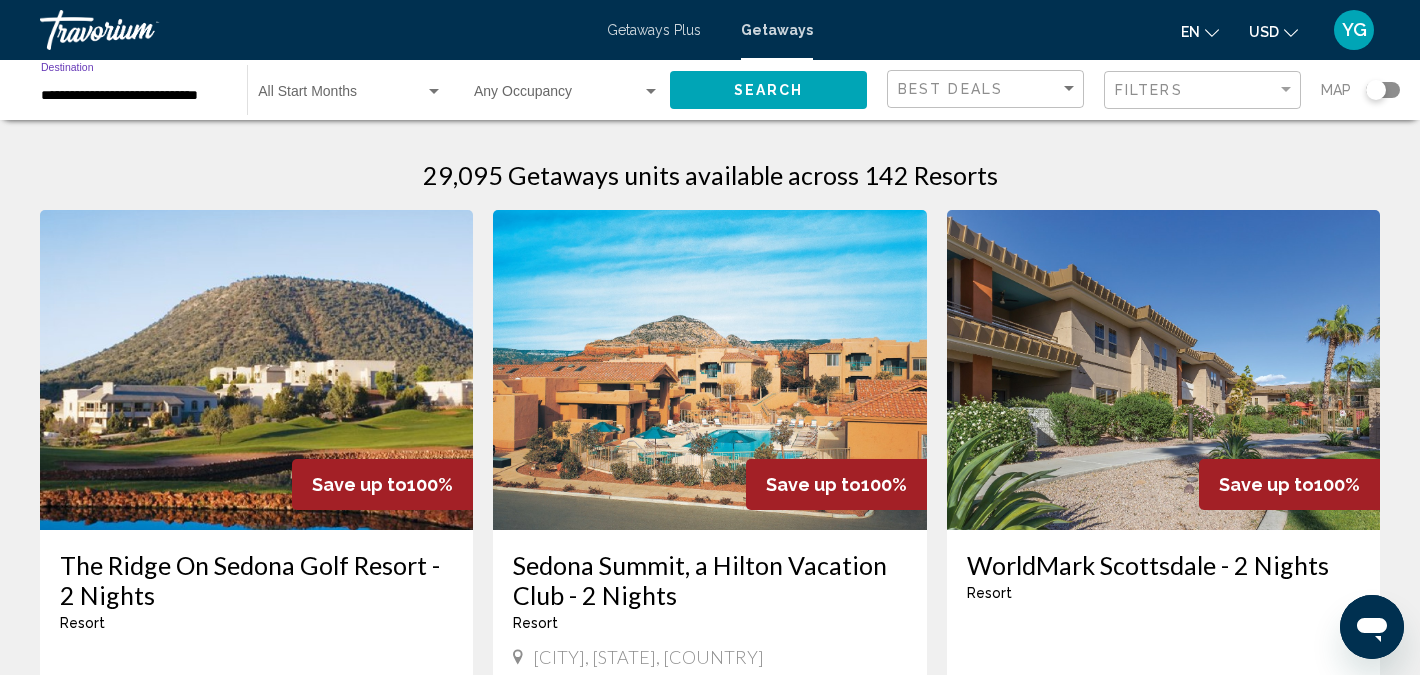 scroll, scrollTop: 51, scrollLeft: 0, axis: vertical 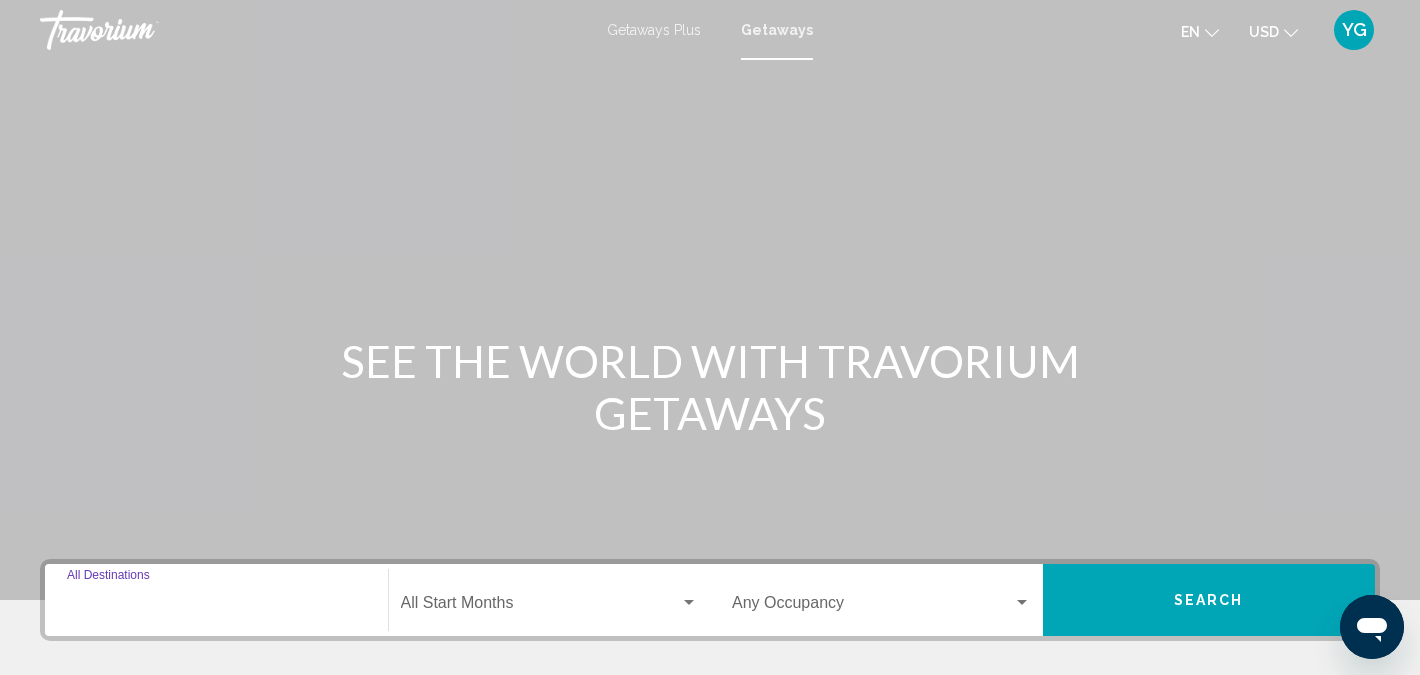 click on "Destination All Destinations" at bounding box center [216, 607] 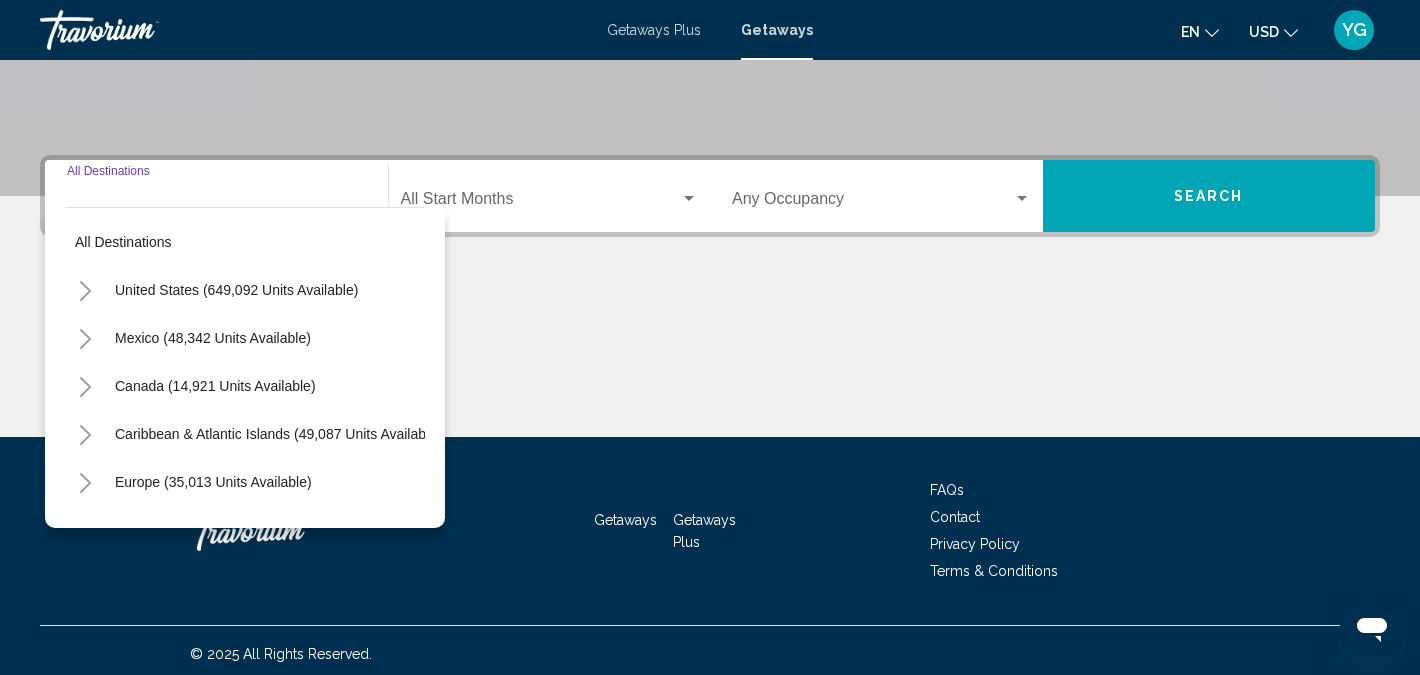 scroll, scrollTop: 411, scrollLeft: 0, axis: vertical 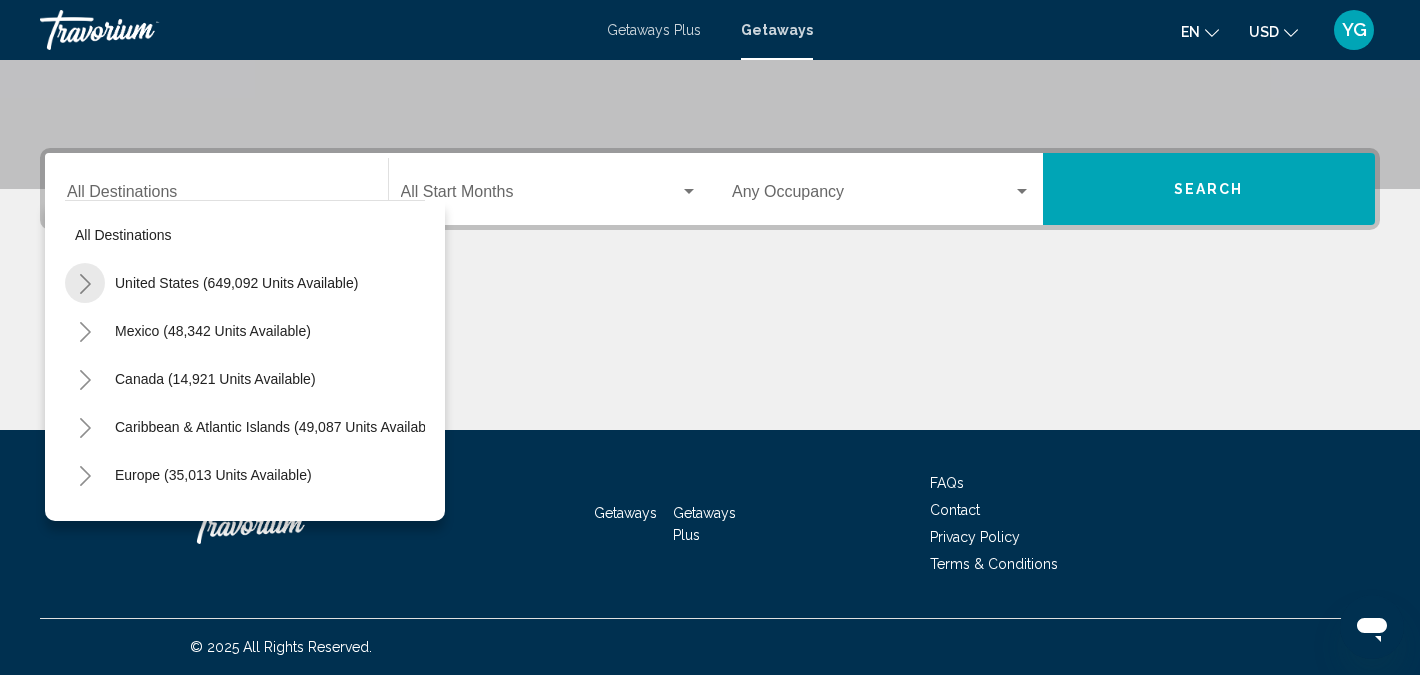 click 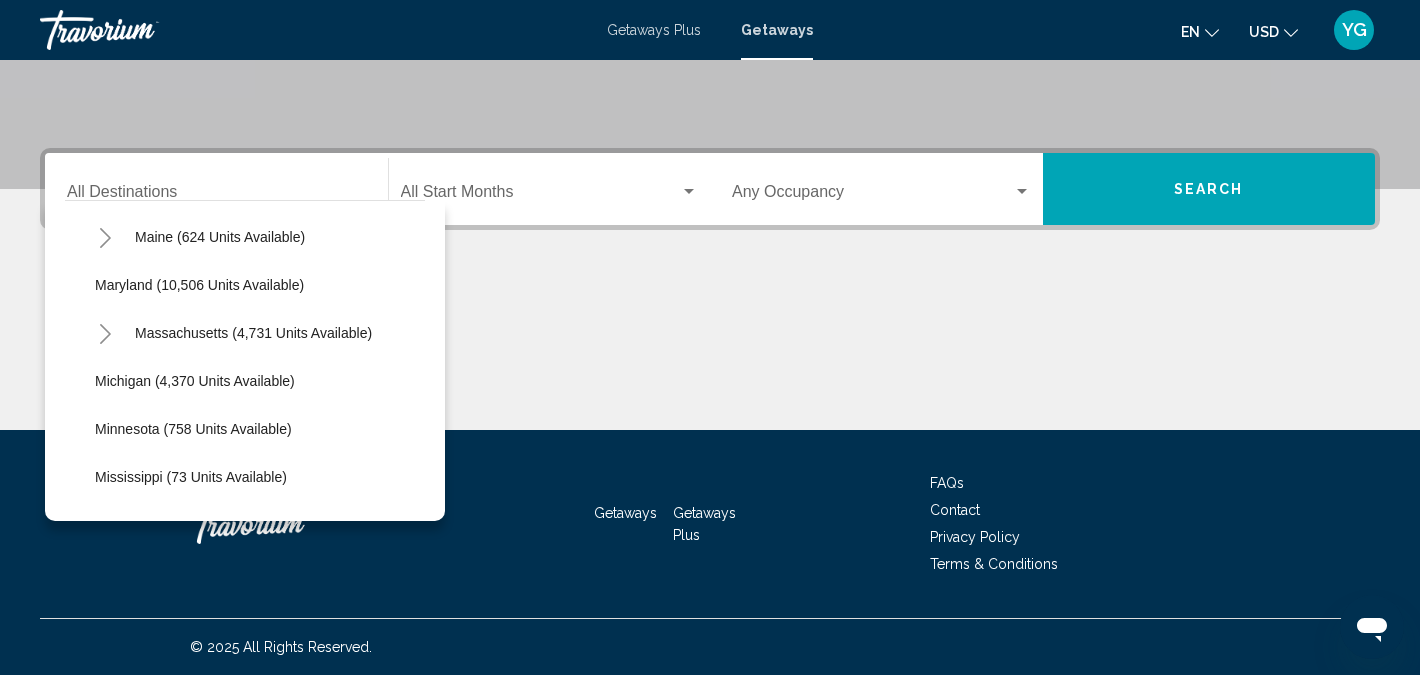 scroll, scrollTop: 868, scrollLeft: 0, axis: vertical 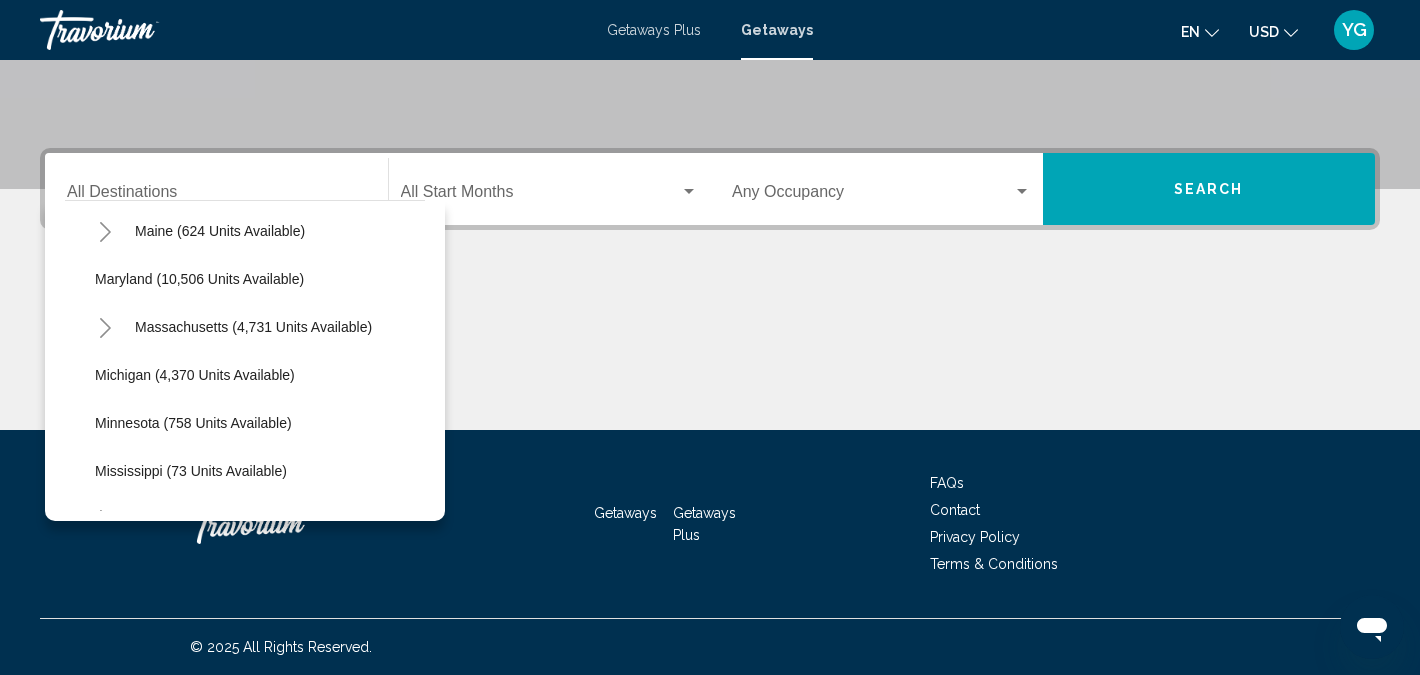 click on "Minnesota (758 units available)" 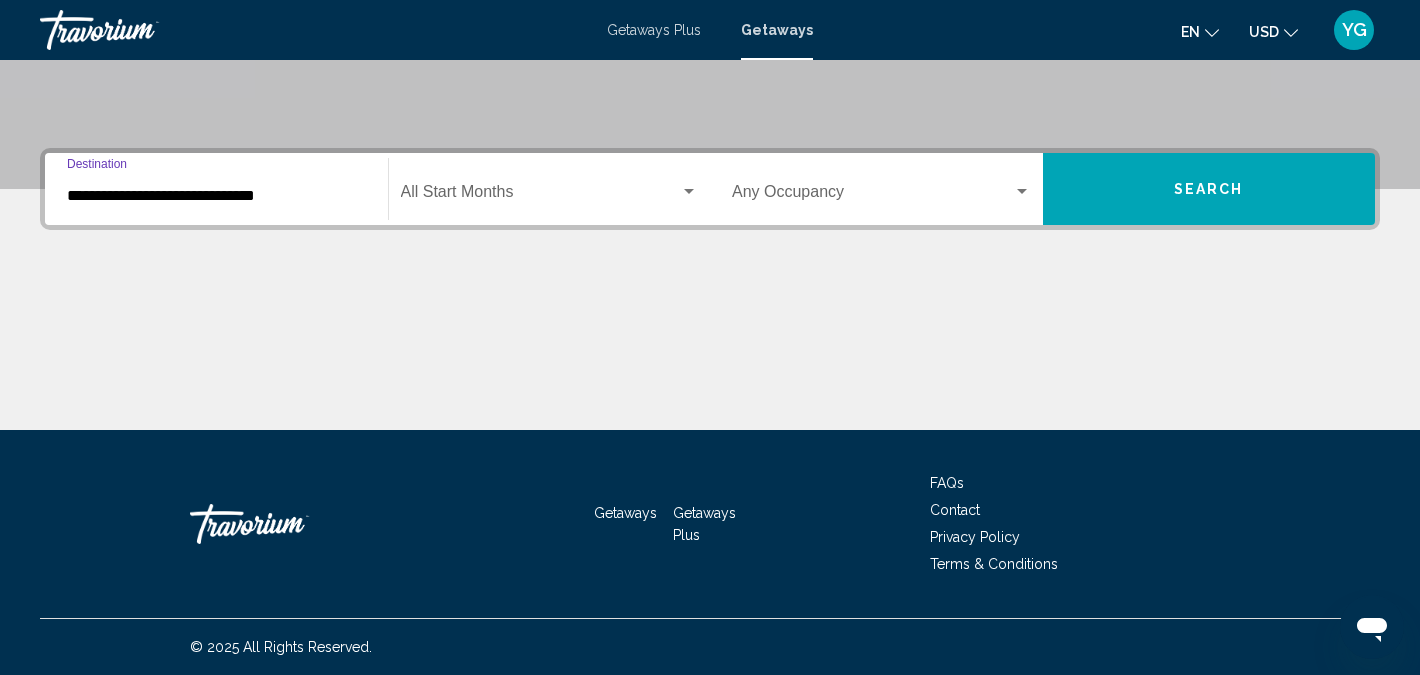 click on "Search" at bounding box center (1209, 190) 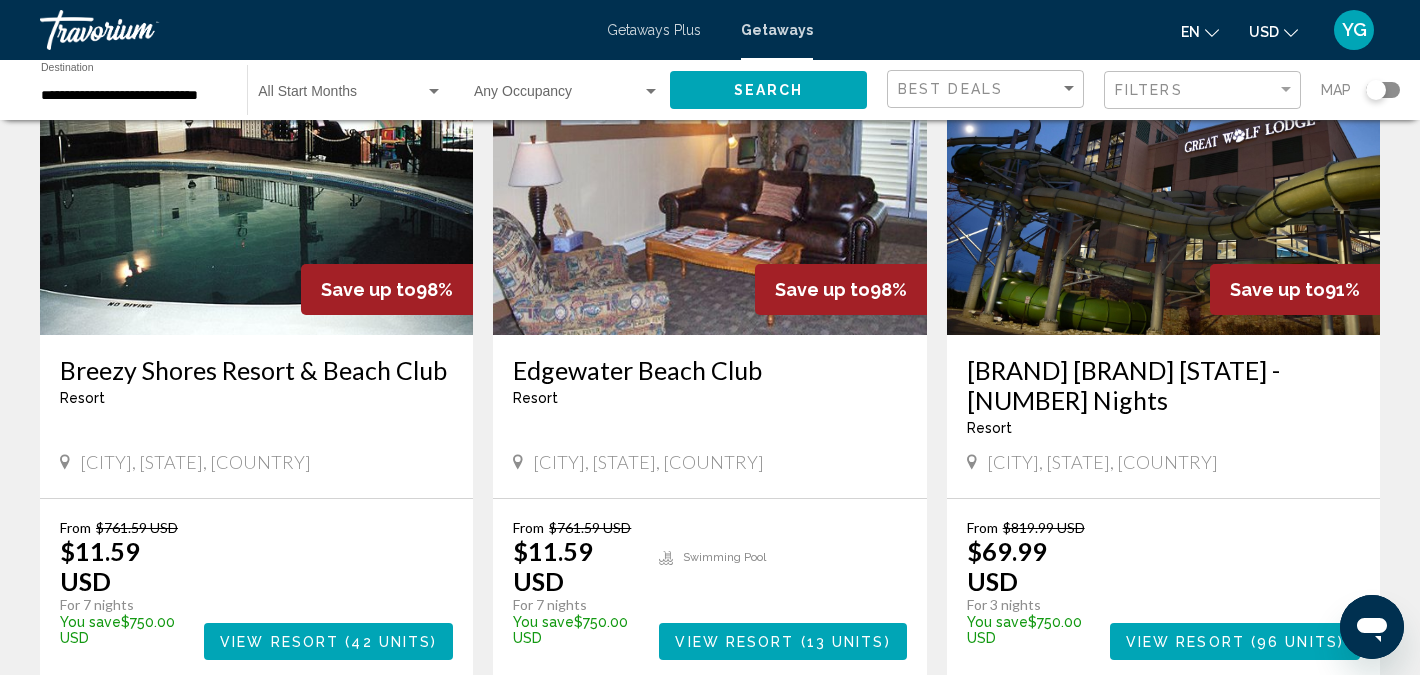 scroll, scrollTop: 1597, scrollLeft: 0, axis: vertical 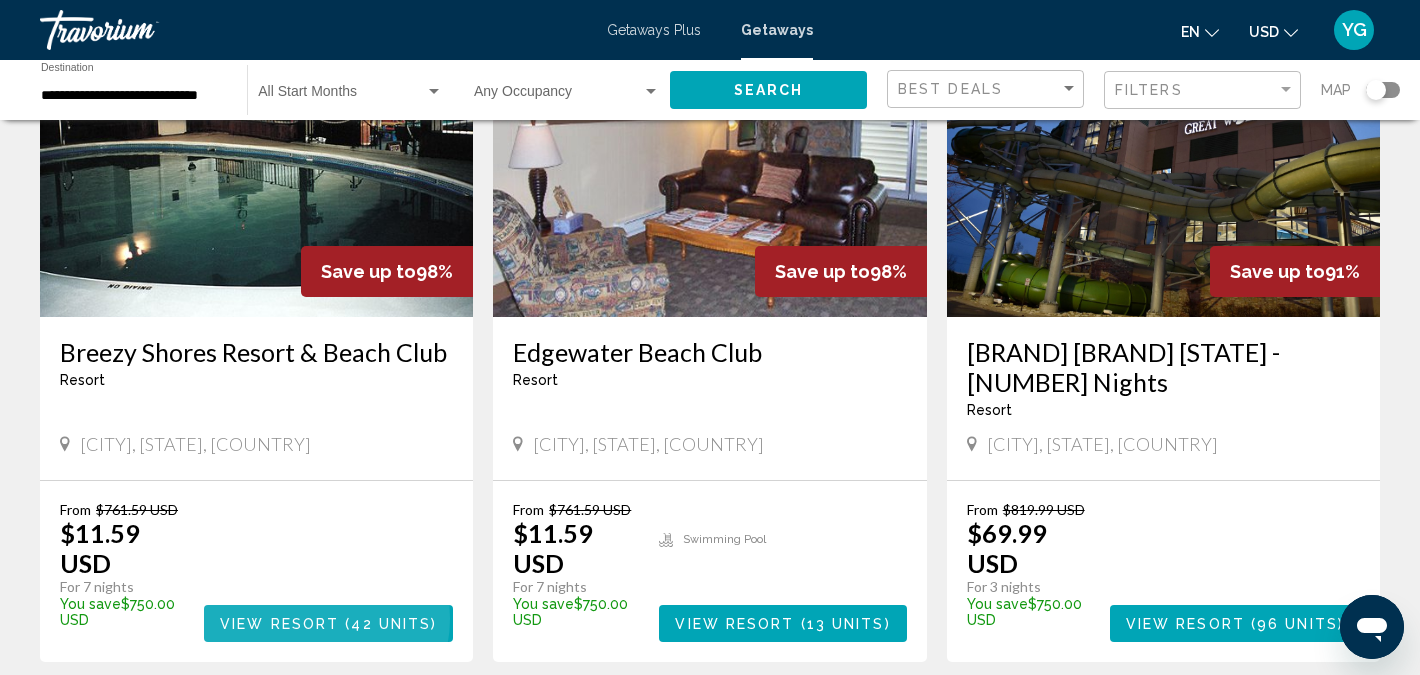 click on "View Resort" at bounding box center [279, 624] 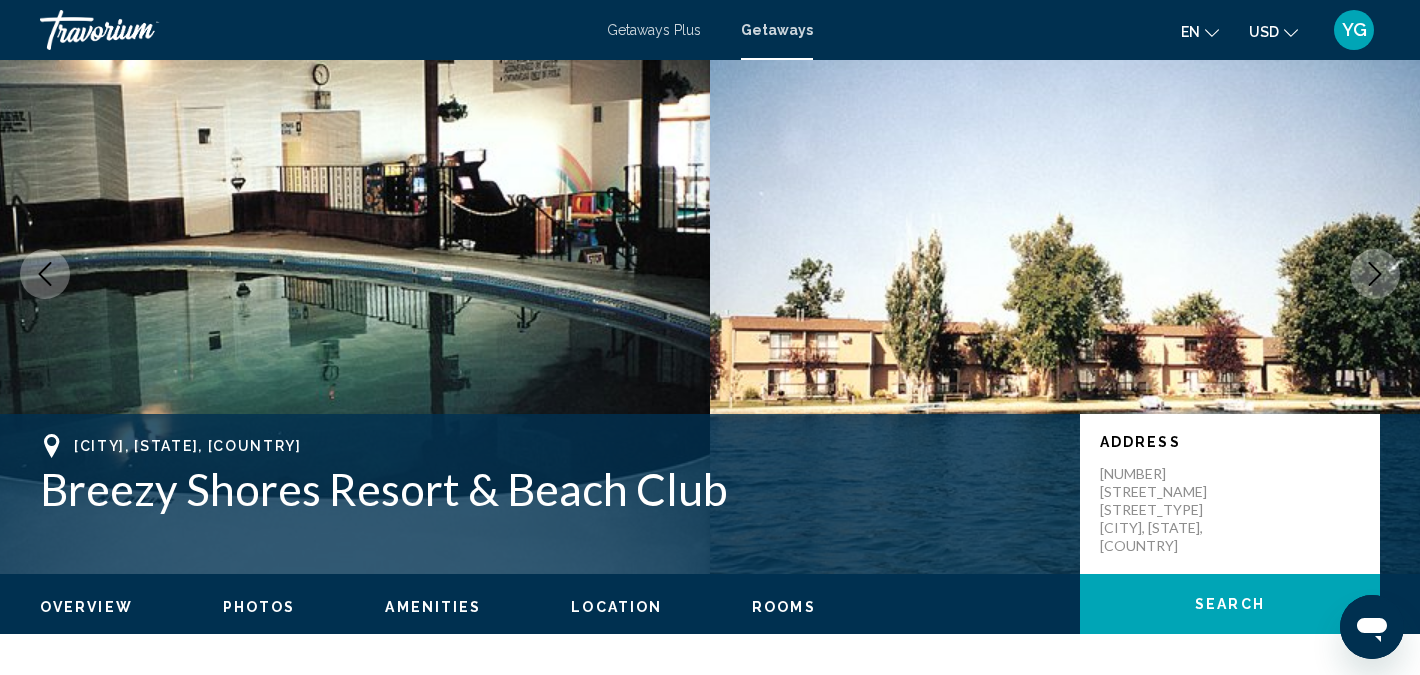 scroll, scrollTop: 7, scrollLeft: 0, axis: vertical 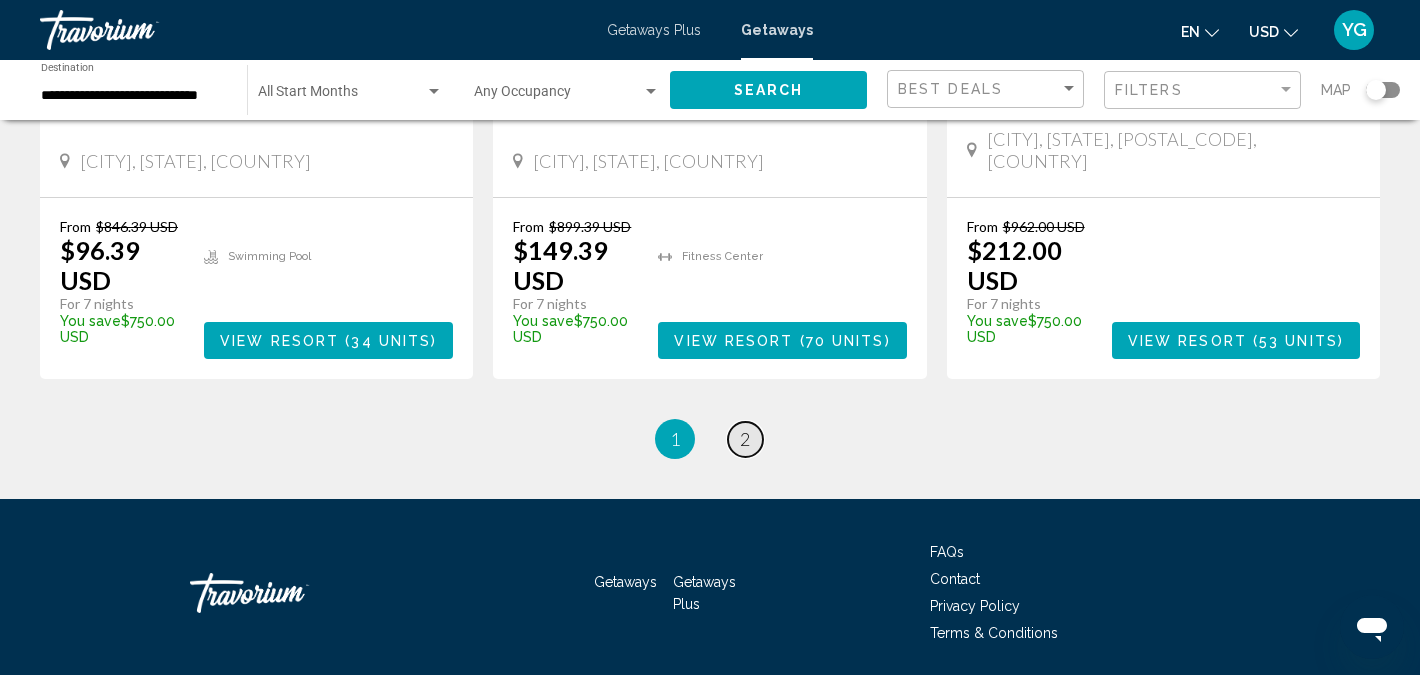 click on "2" at bounding box center [745, 439] 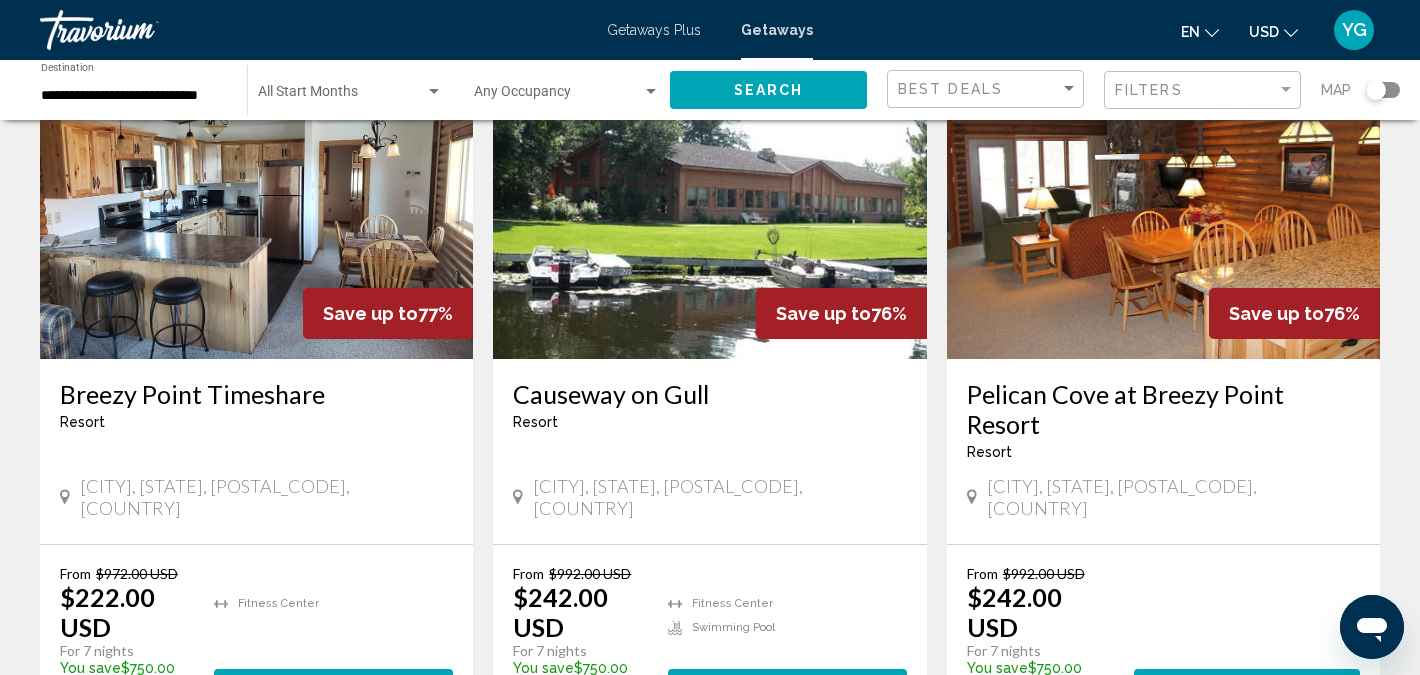 scroll, scrollTop: 0, scrollLeft: 0, axis: both 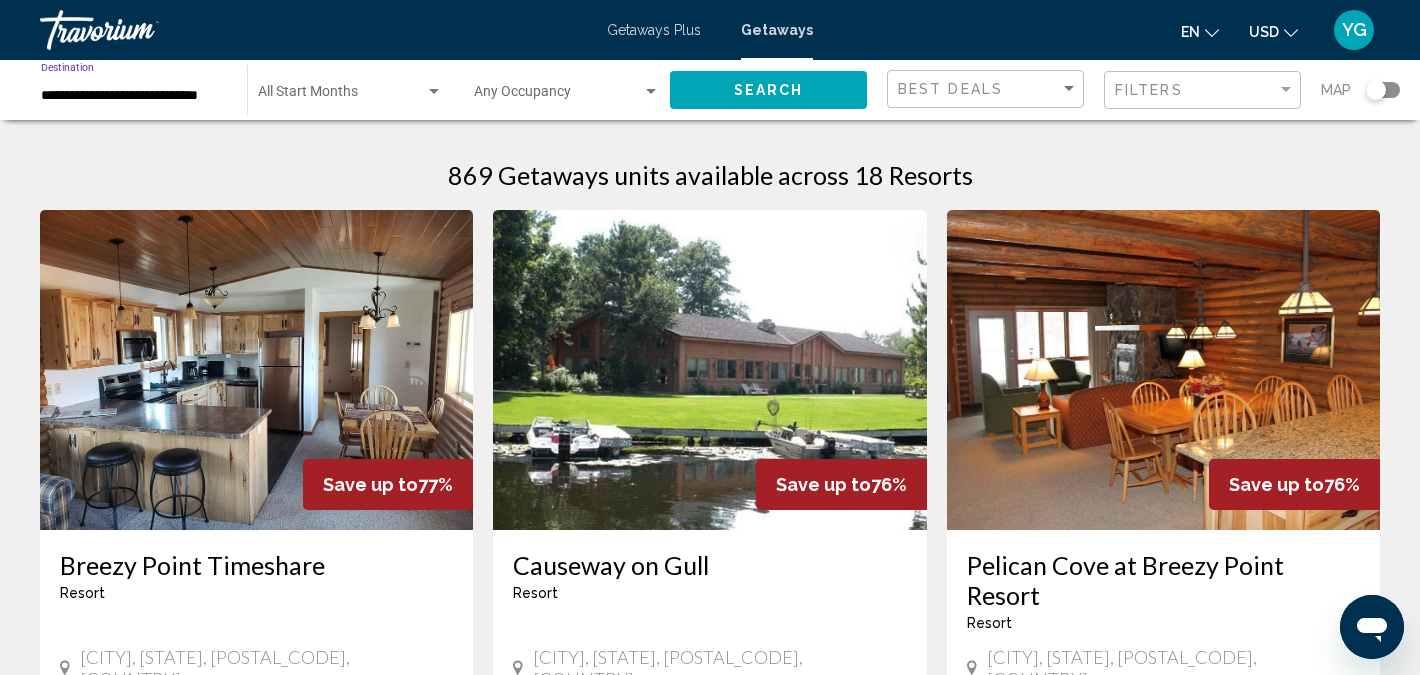 click on "**********" at bounding box center [134, 96] 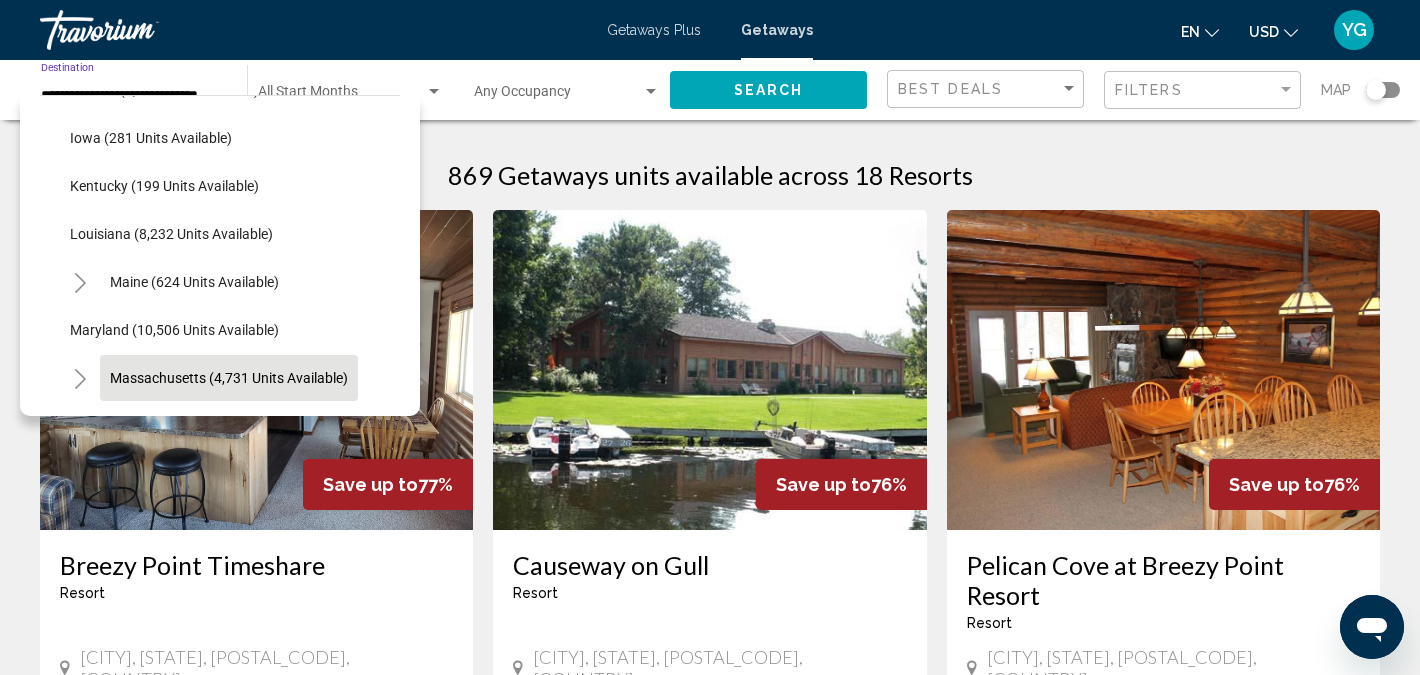 scroll, scrollTop: 579, scrollLeft: 0, axis: vertical 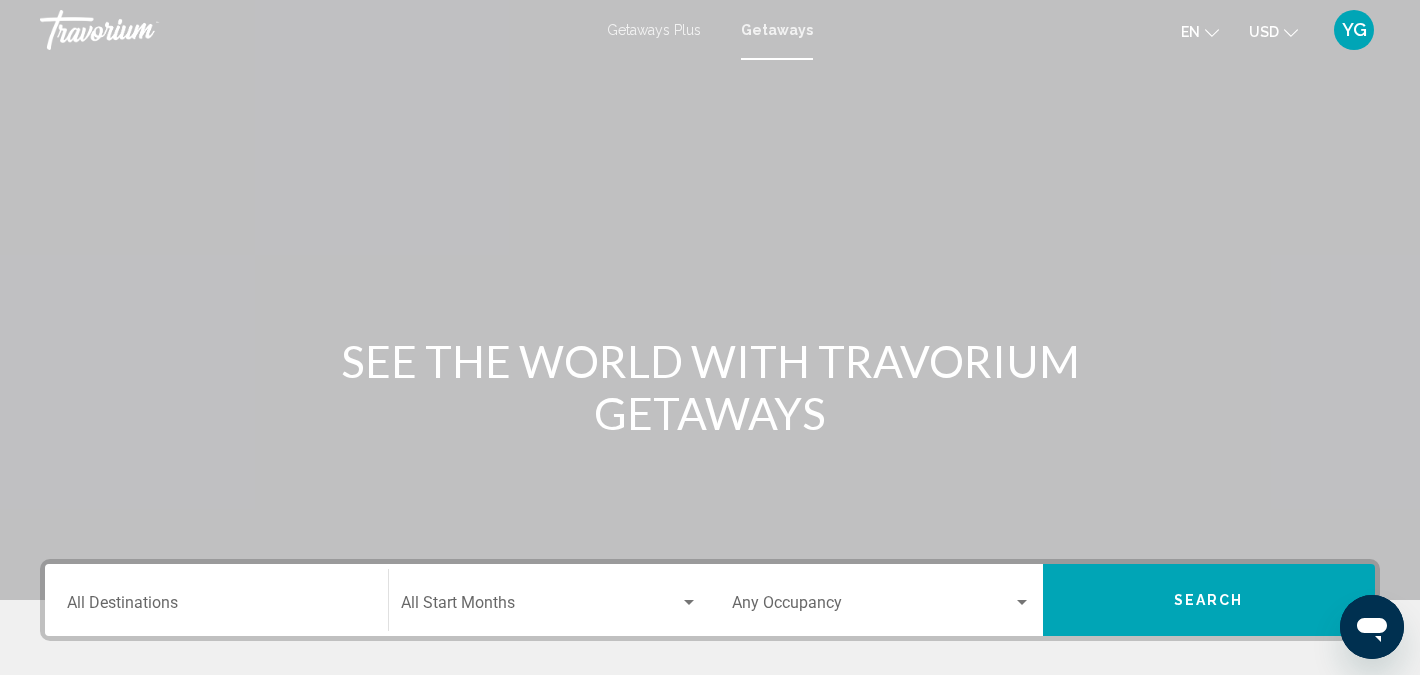 click on "Destination All Destinations" at bounding box center [216, 607] 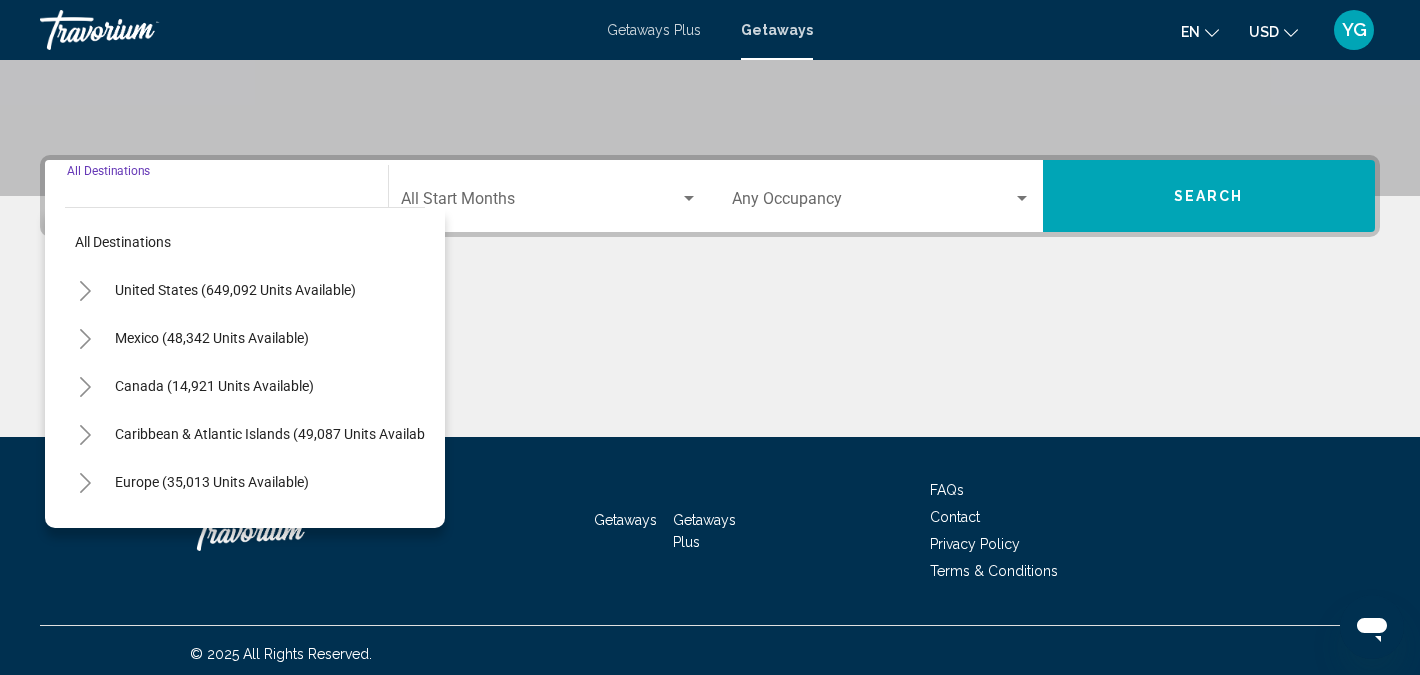 scroll, scrollTop: 411, scrollLeft: 0, axis: vertical 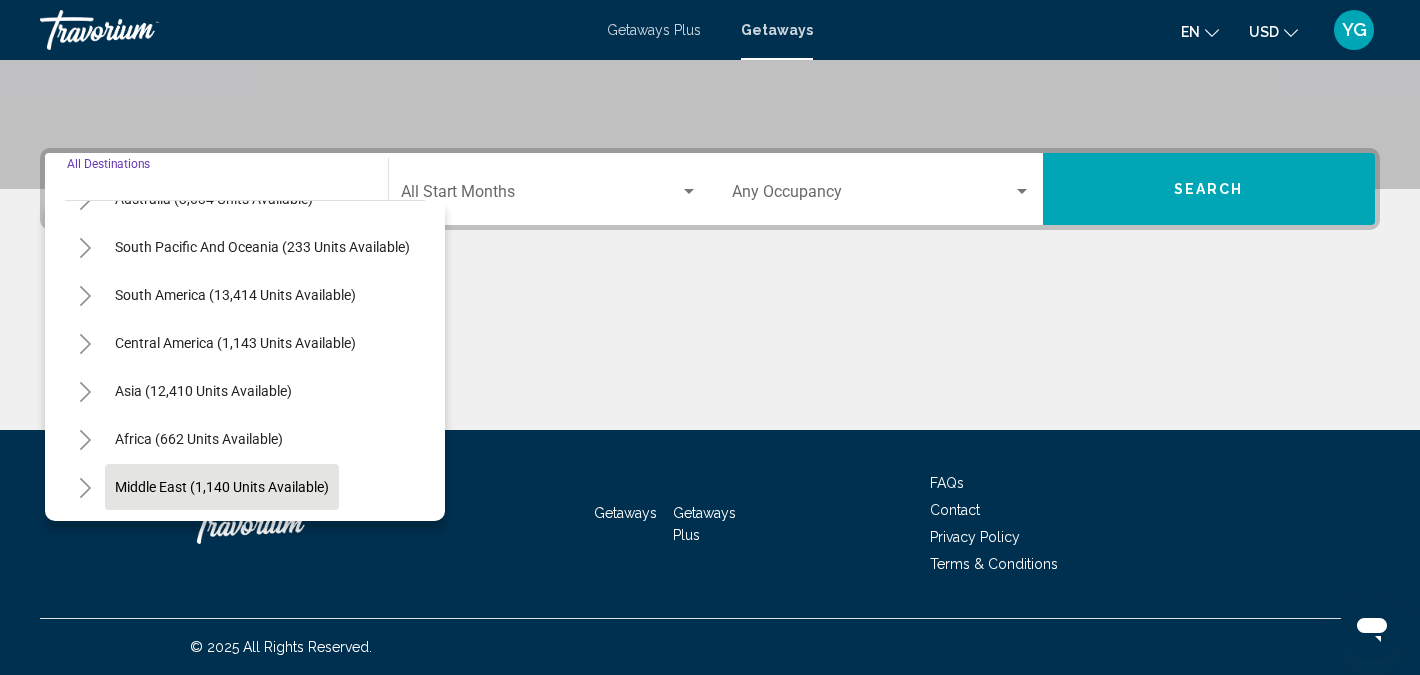 click on "Middle East (1,140 units available)" 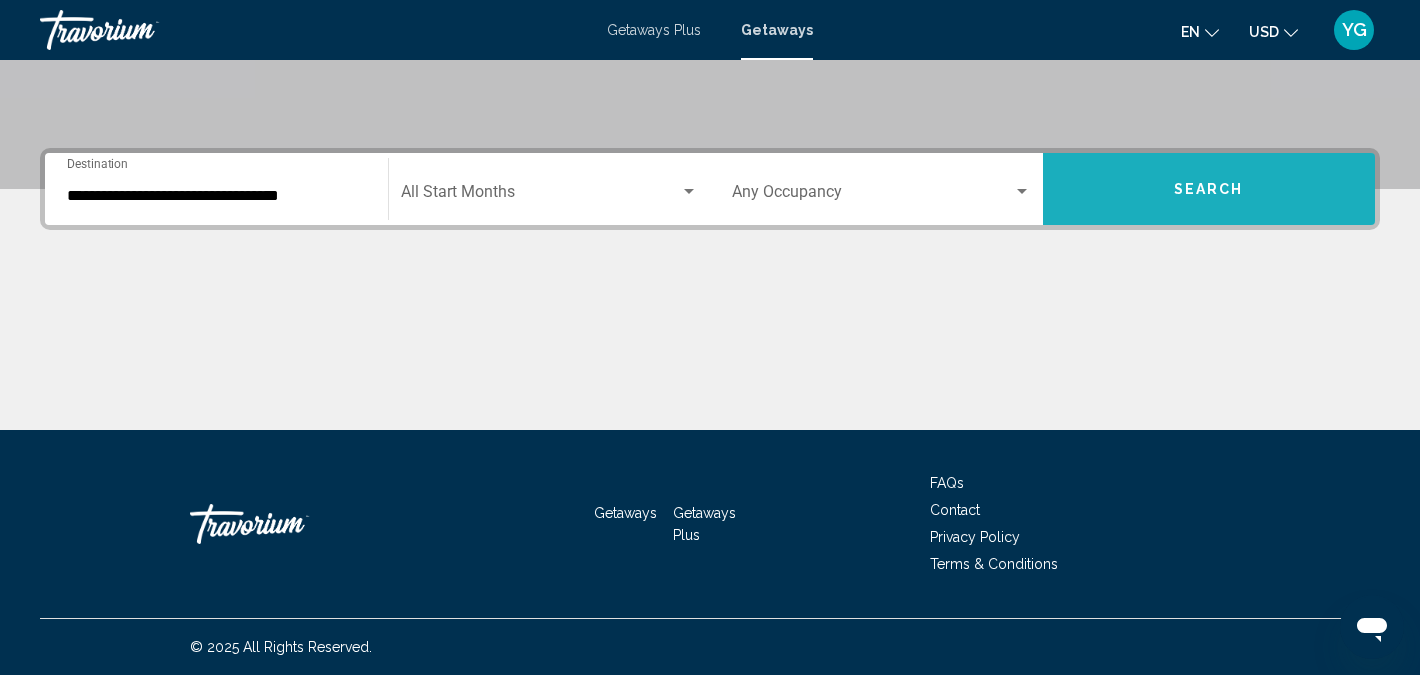 click on "Search" at bounding box center [1209, 189] 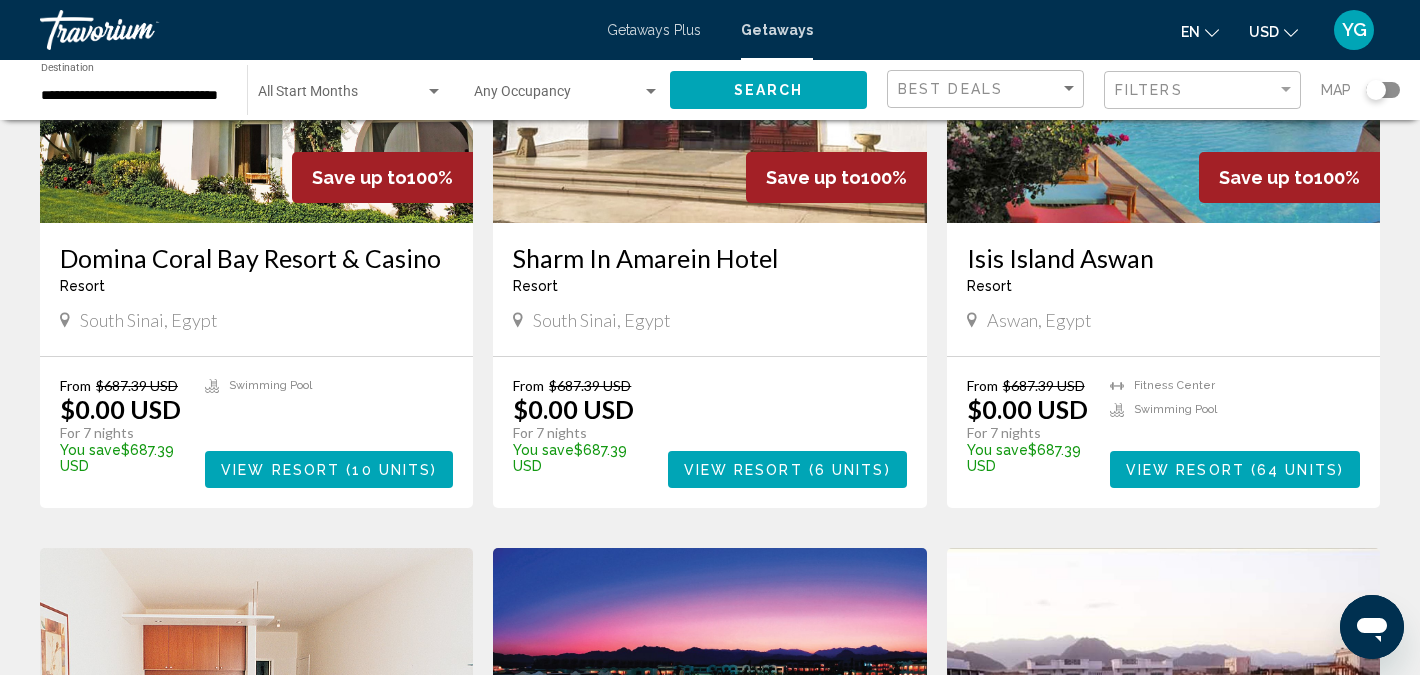 scroll, scrollTop: 742, scrollLeft: 0, axis: vertical 